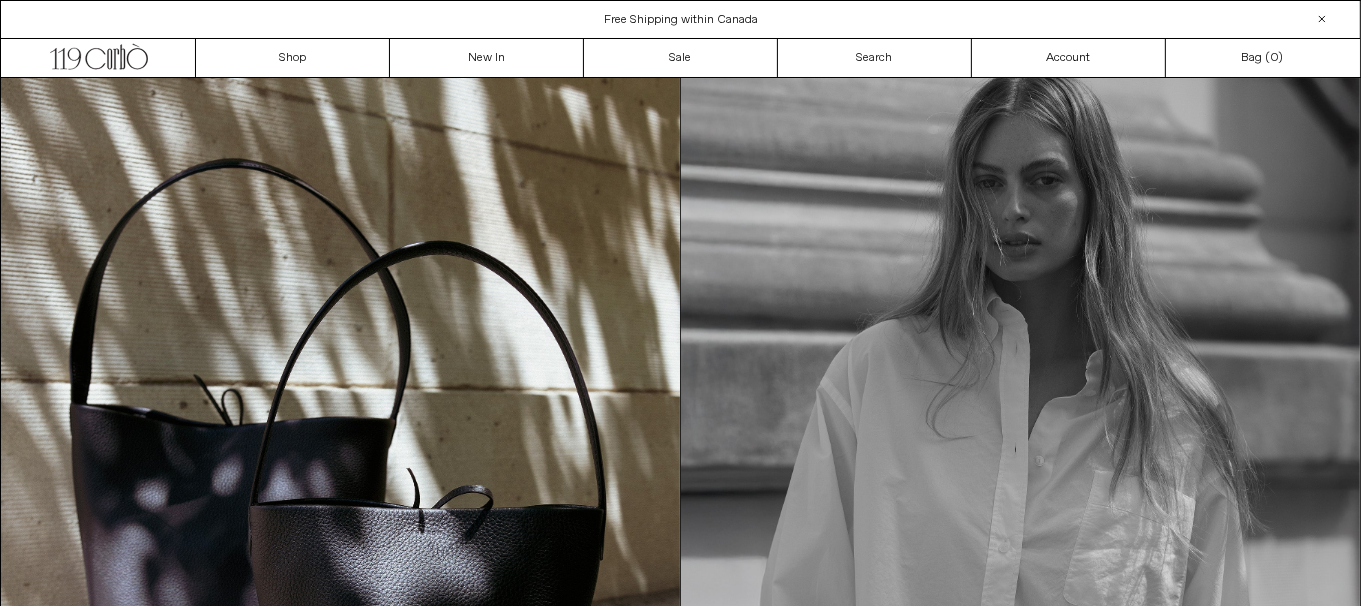 scroll, scrollTop: 0, scrollLeft: 0, axis: both 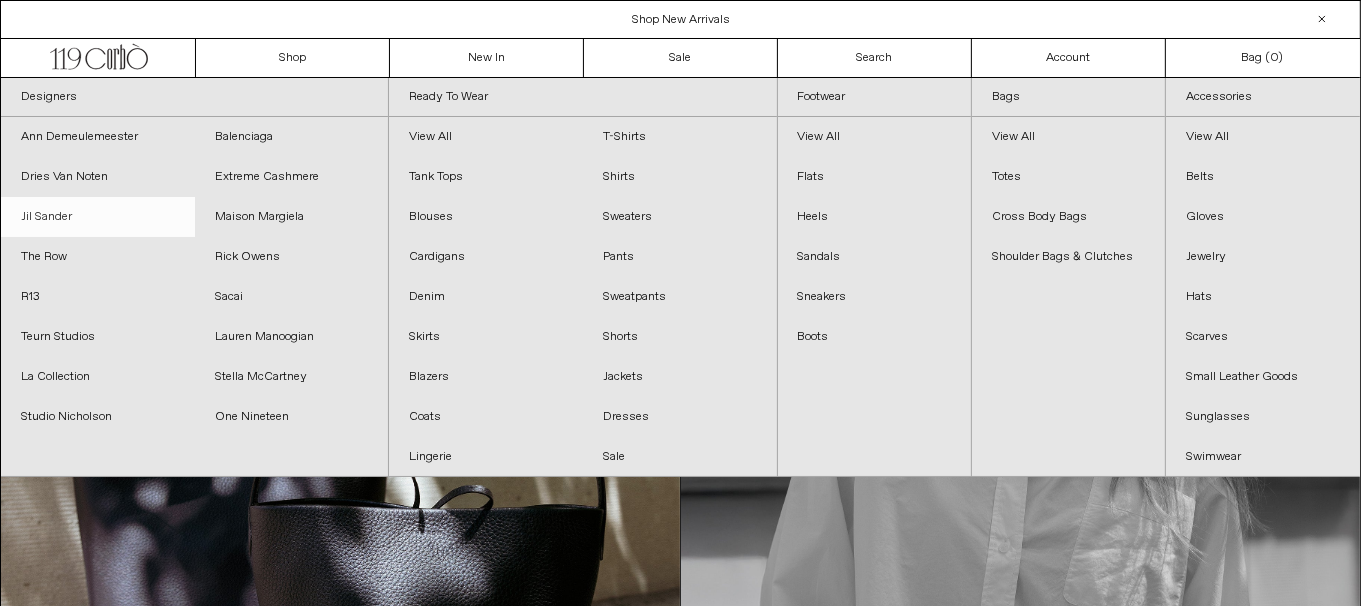 click on "Jil Sander" at bounding box center (98, 217) 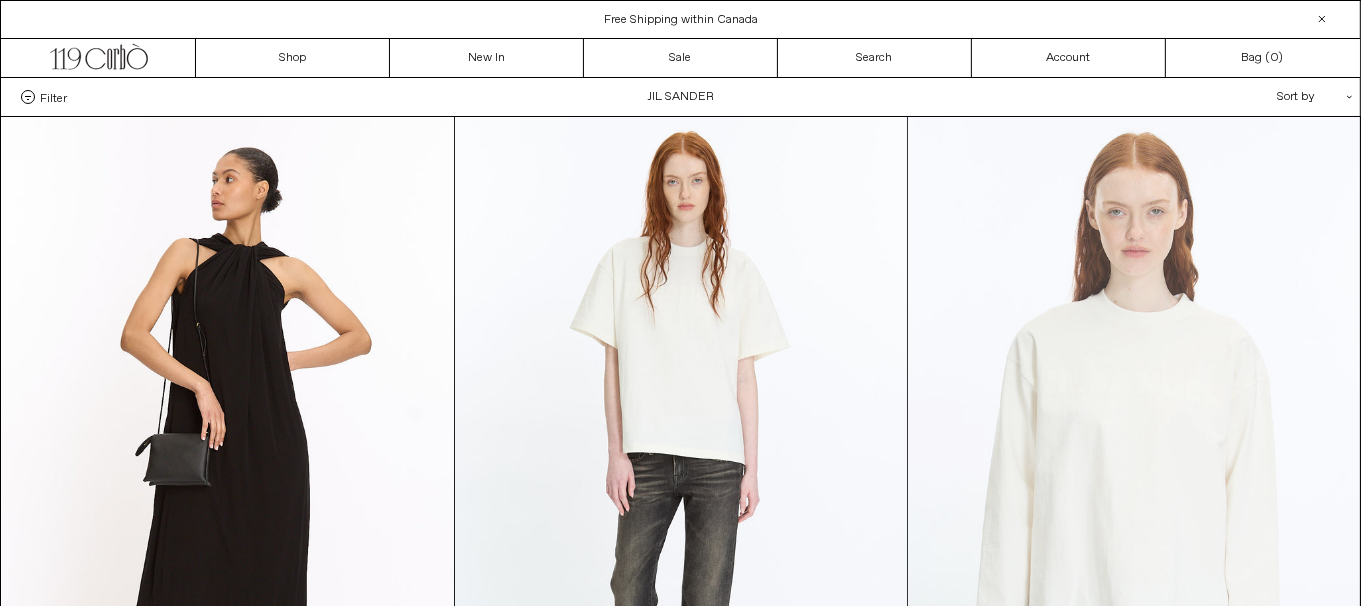scroll, scrollTop: 0, scrollLeft: 0, axis: both 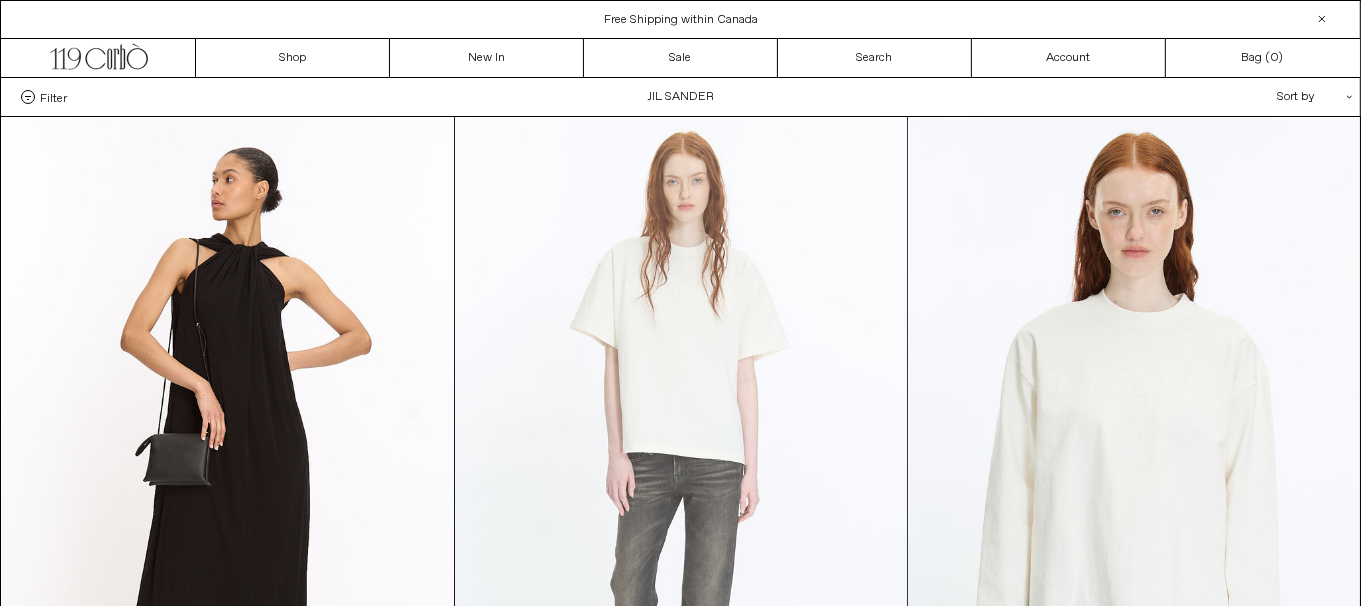 click at bounding box center (681, 456) 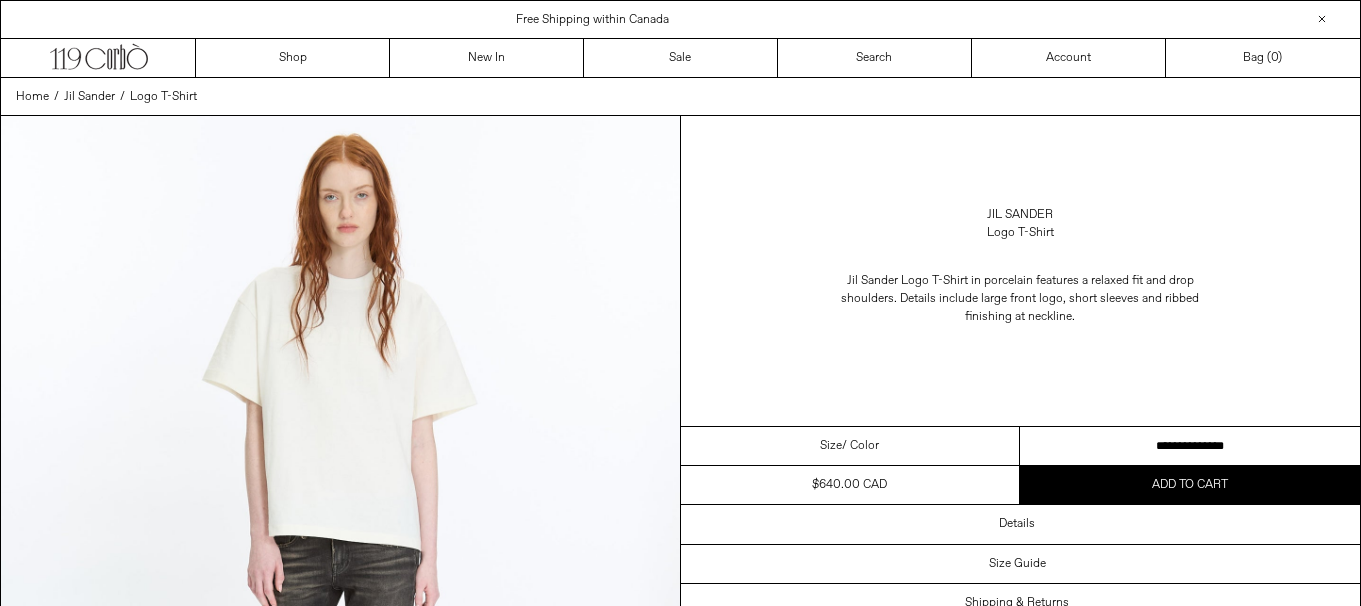 scroll, scrollTop: 0, scrollLeft: 0, axis: both 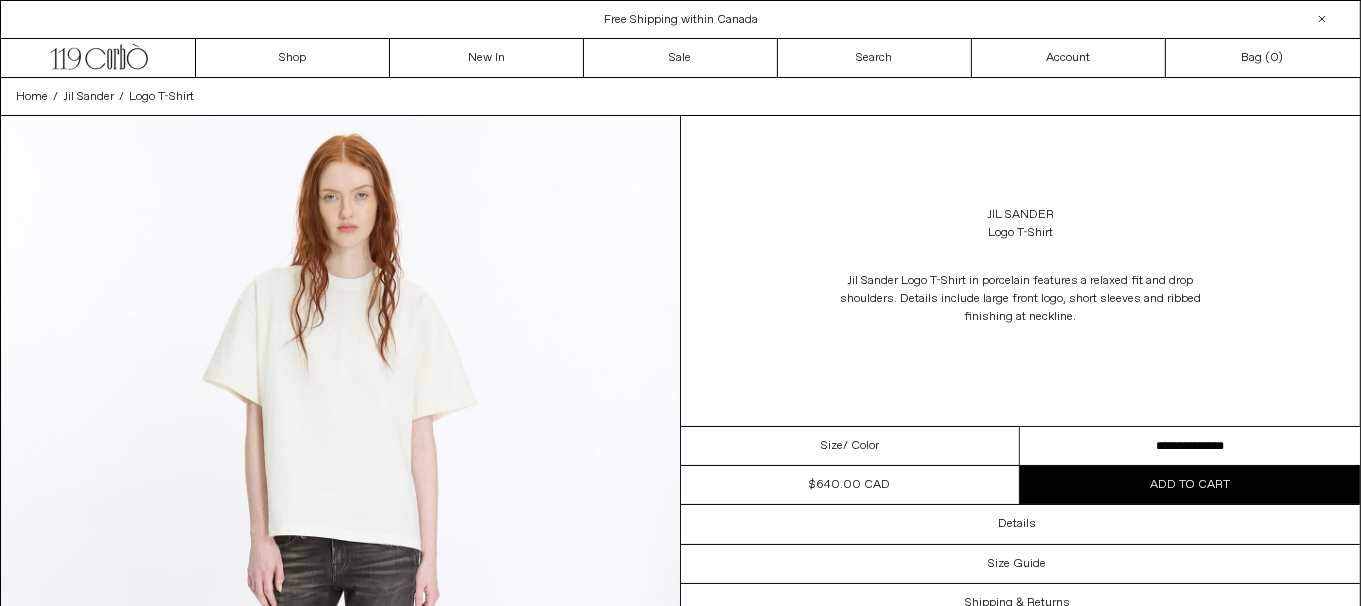 click on "**********" at bounding box center [1190, 446] 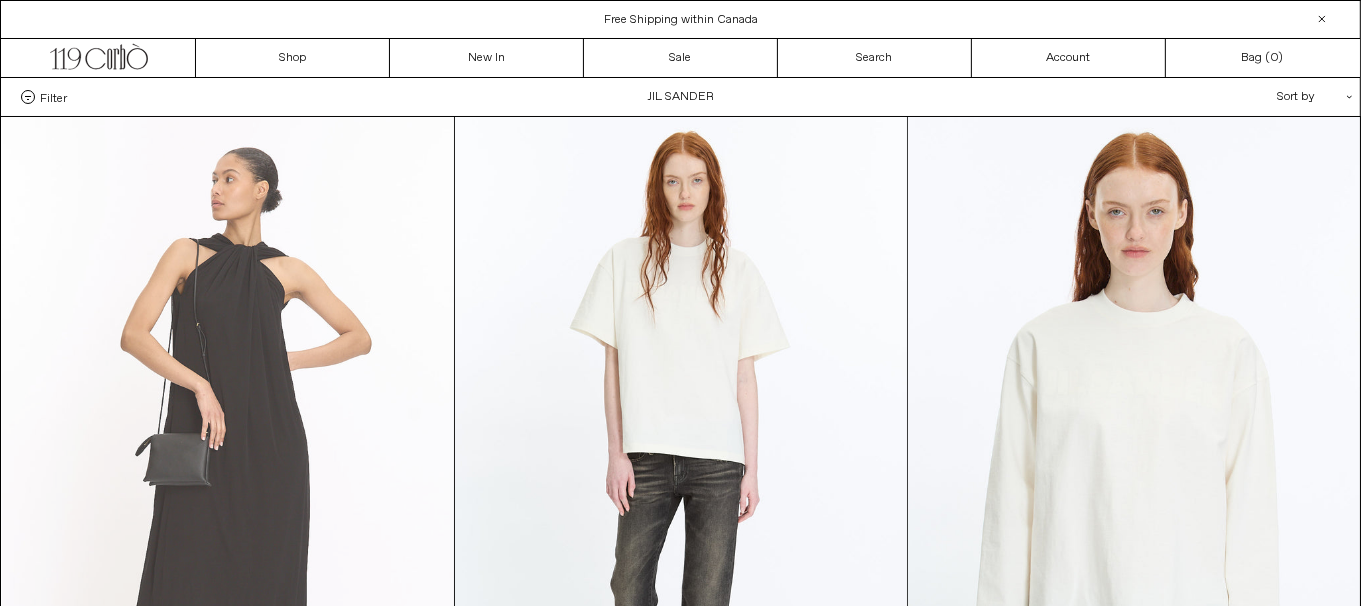 scroll, scrollTop: 0, scrollLeft: 0, axis: both 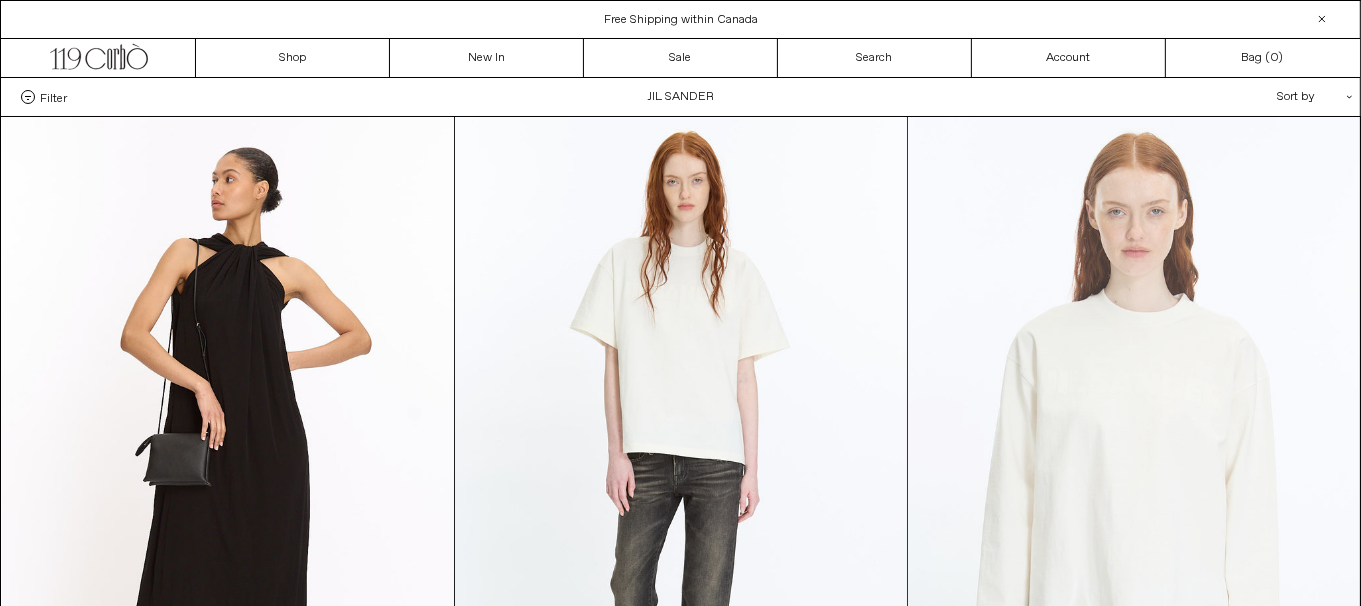 click at bounding box center (1134, 456) 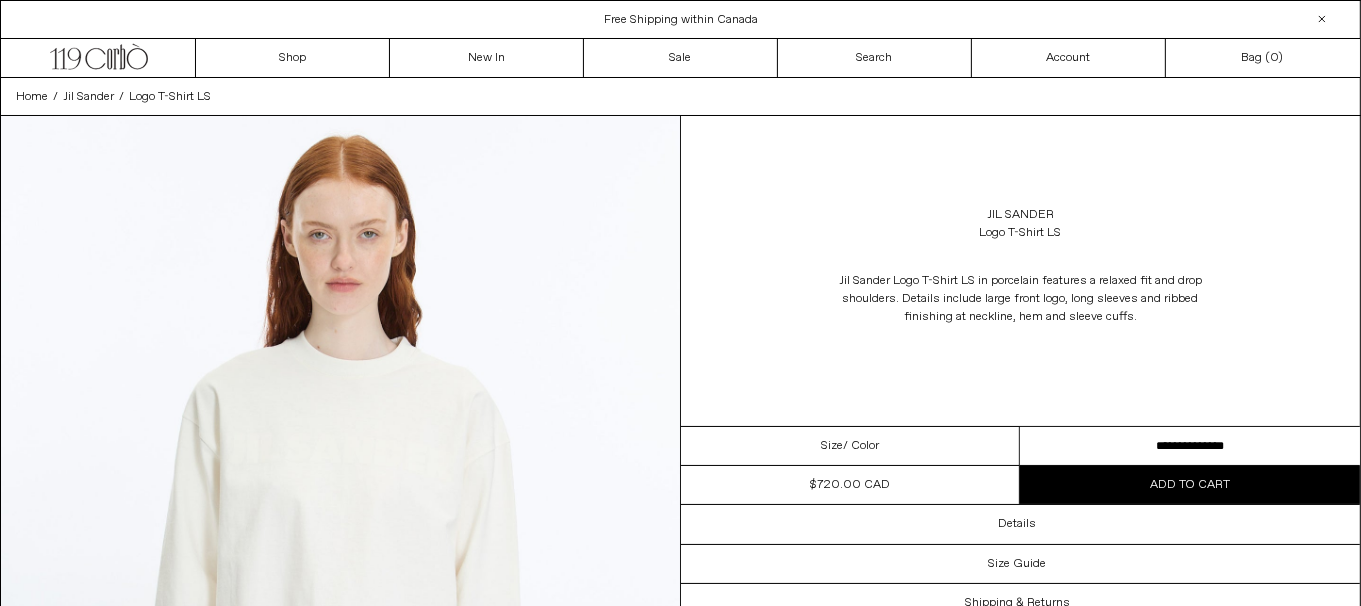 scroll, scrollTop: 0, scrollLeft: 0, axis: both 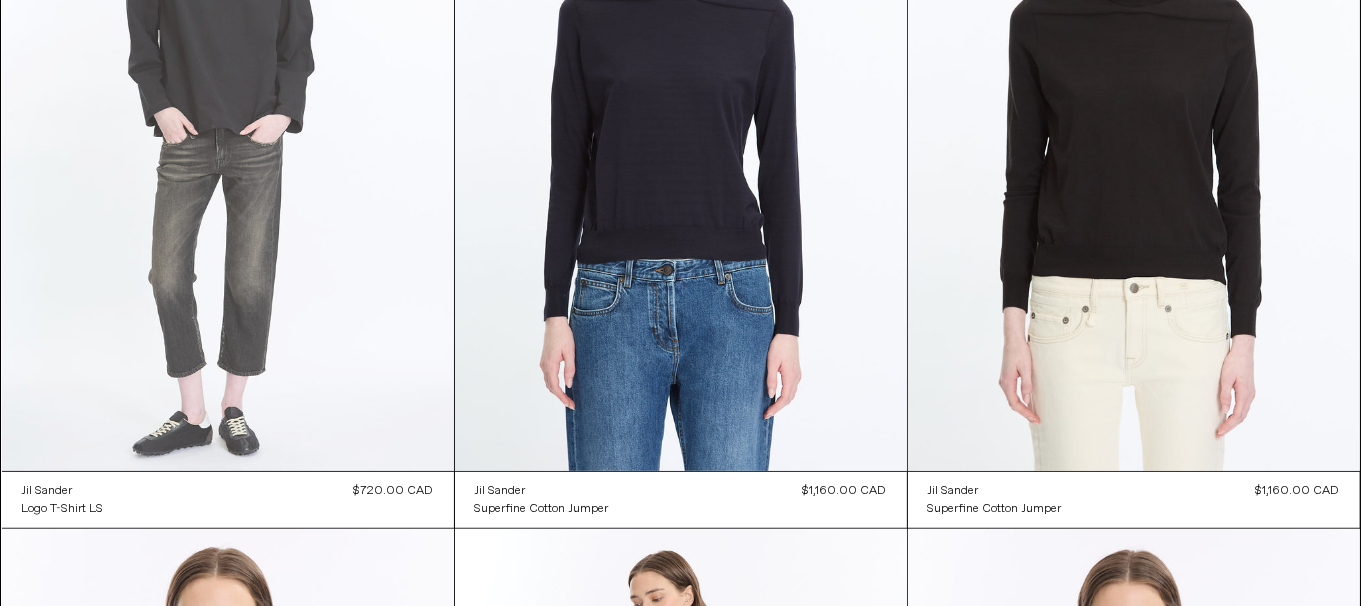 click at bounding box center (228, 132) 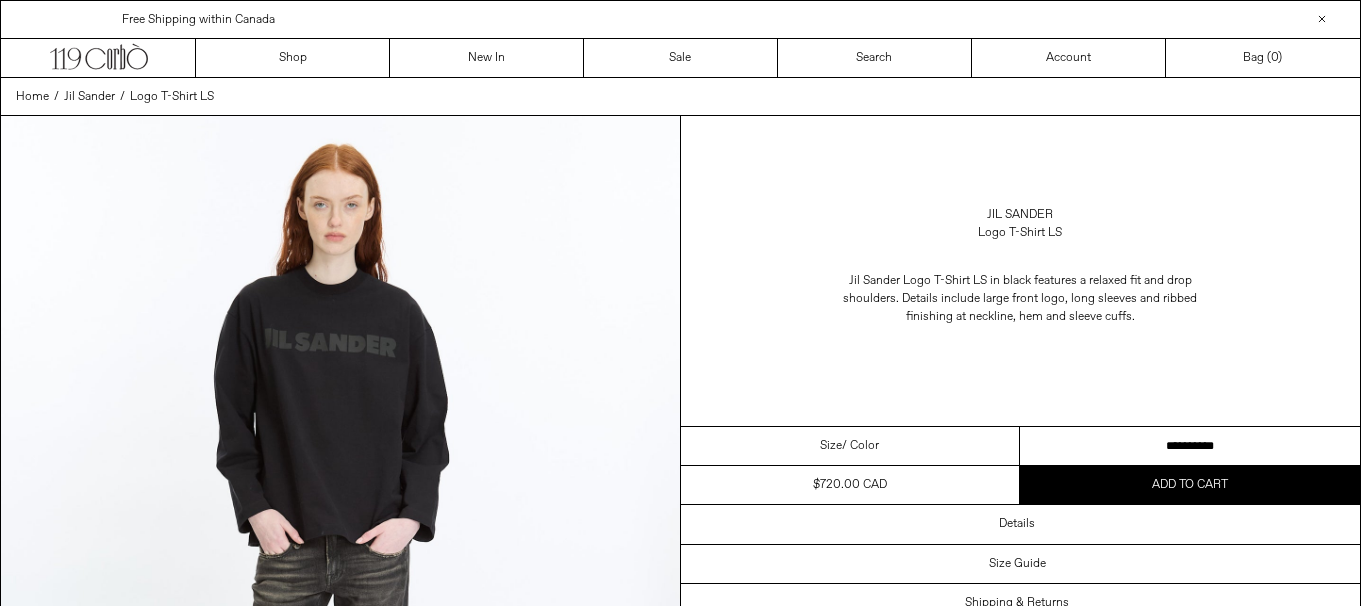scroll, scrollTop: 0, scrollLeft: 0, axis: both 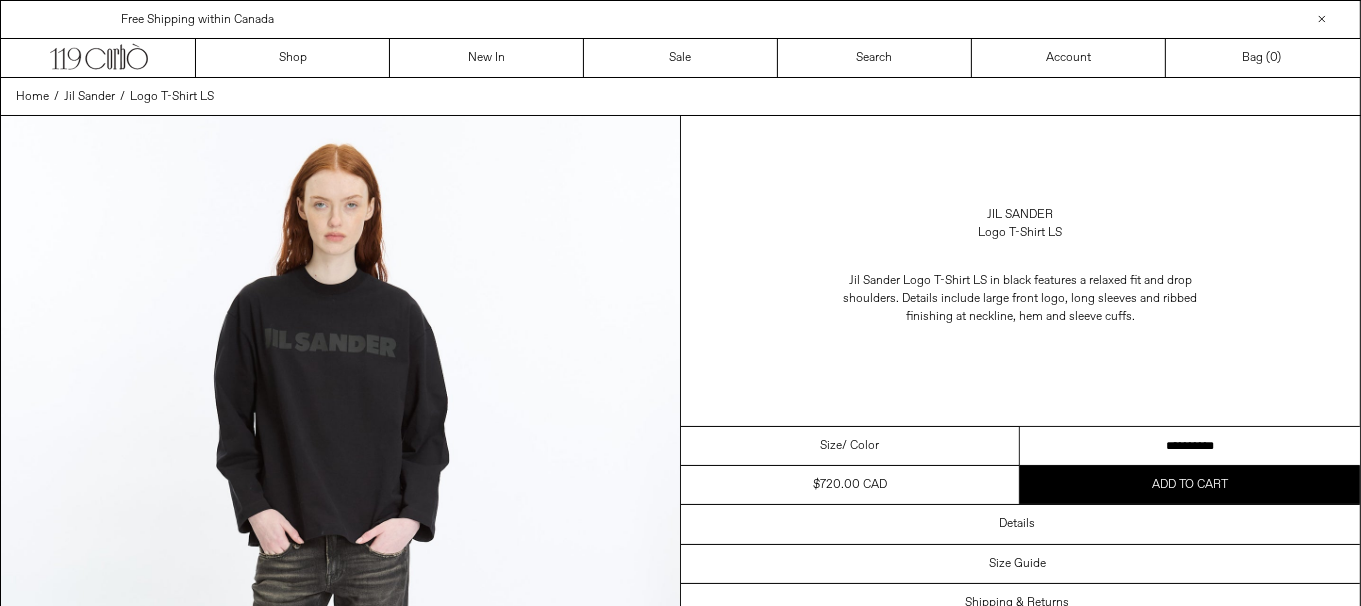 drag, startPoint x: 0, startPoint y: 0, endPoint x: 1077, endPoint y: 452, distance: 1168.0039 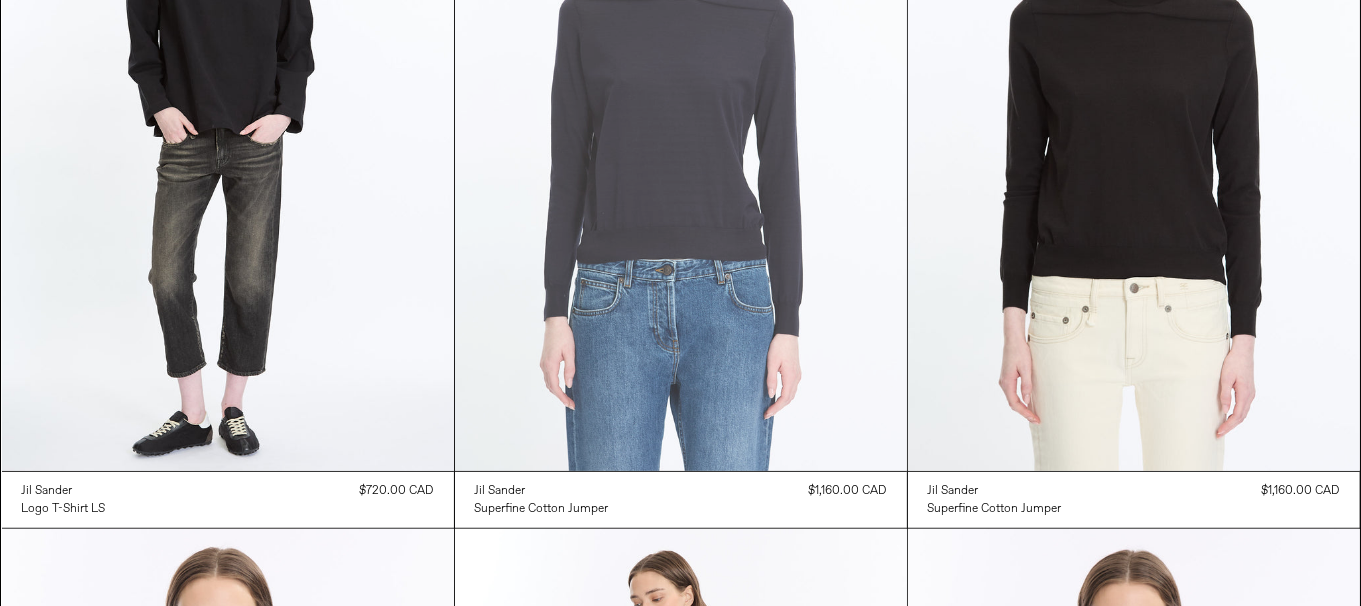 scroll, scrollTop: 1060, scrollLeft: 0, axis: vertical 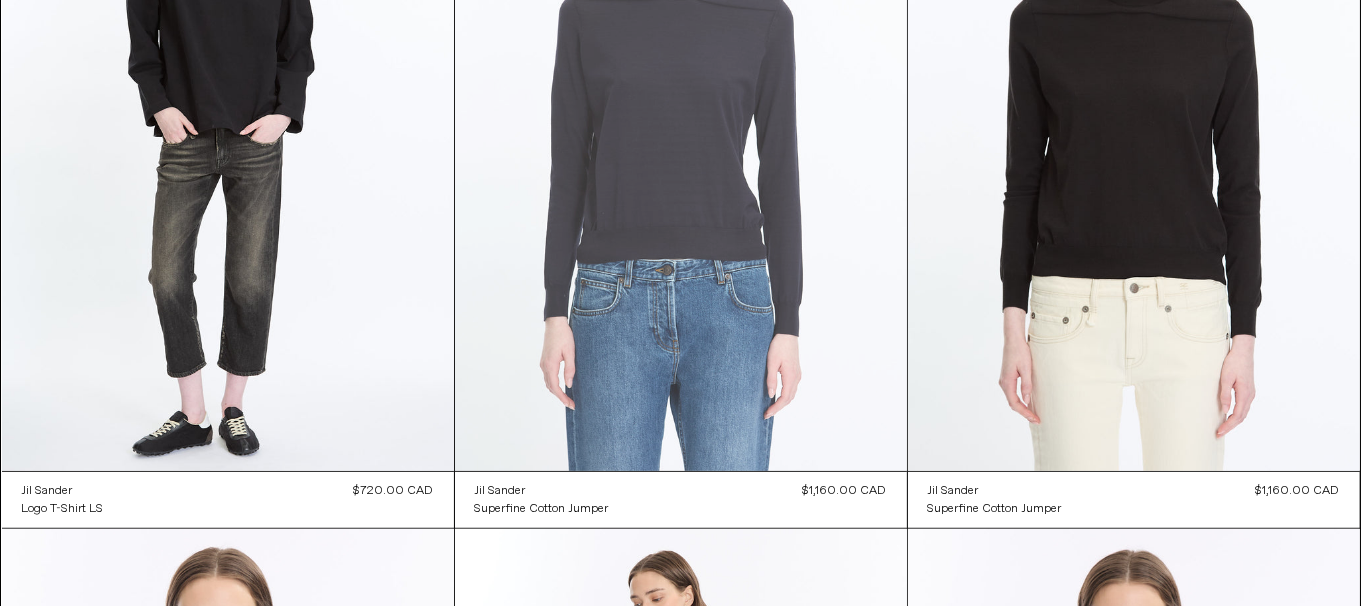 click at bounding box center (681, 132) 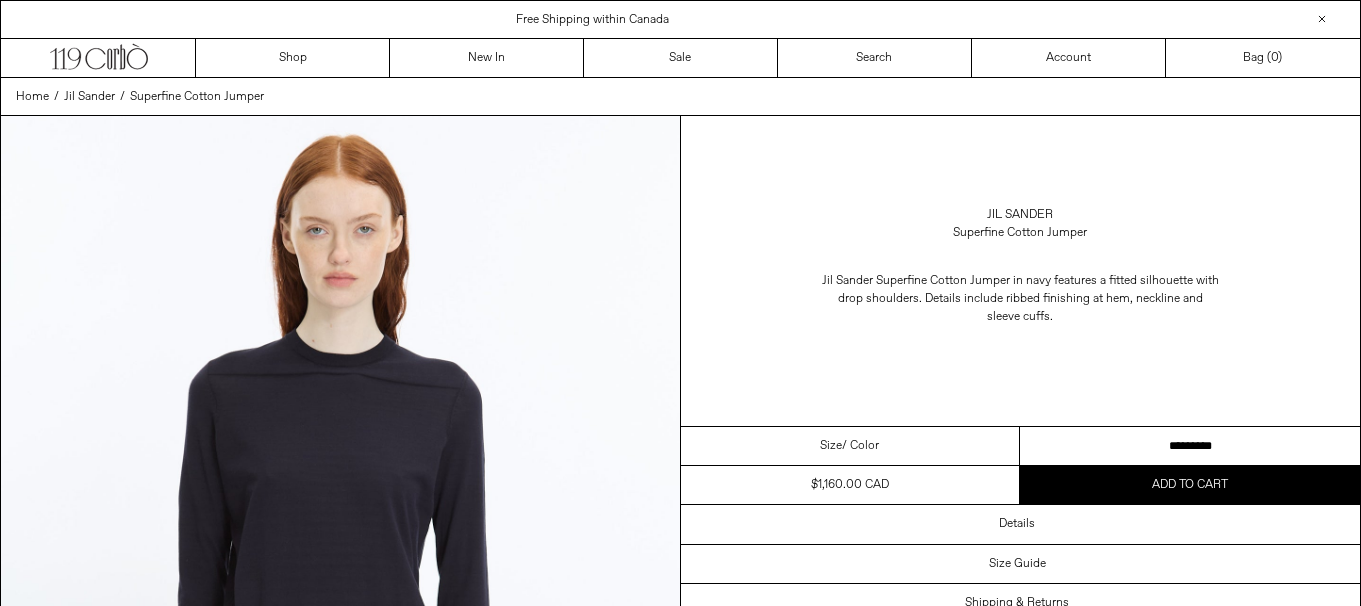 scroll, scrollTop: 0, scrollLeft: 0, axis: both 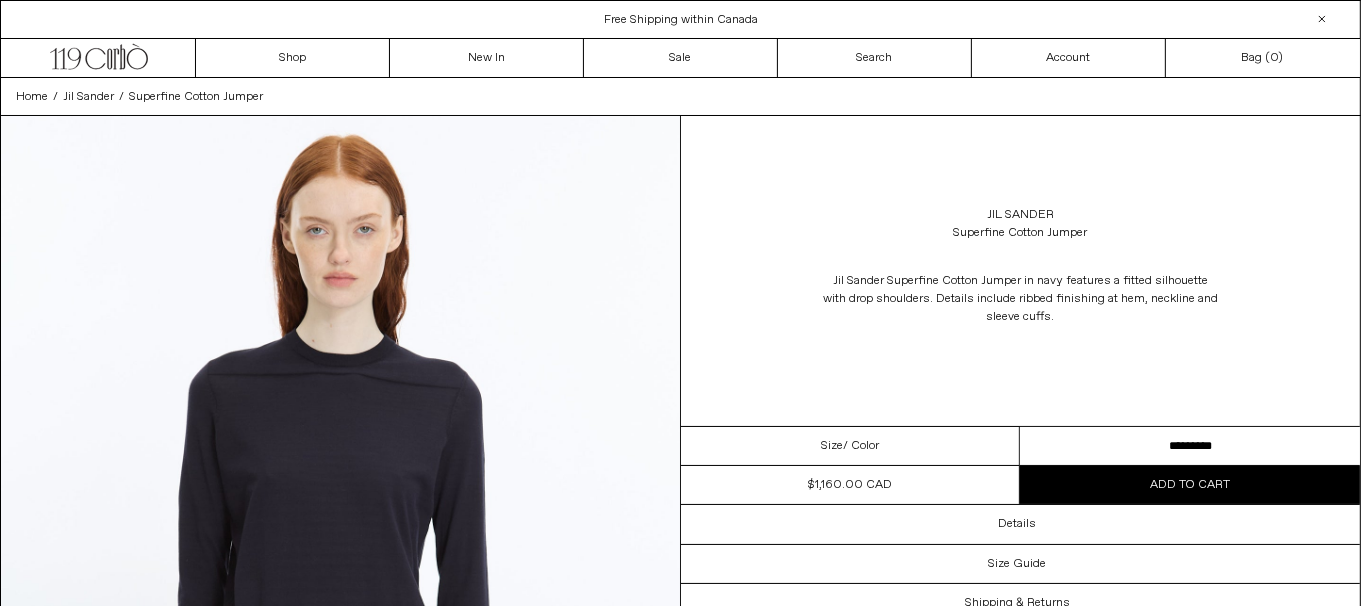 click on "**********" at bounding box center [1190, 446] 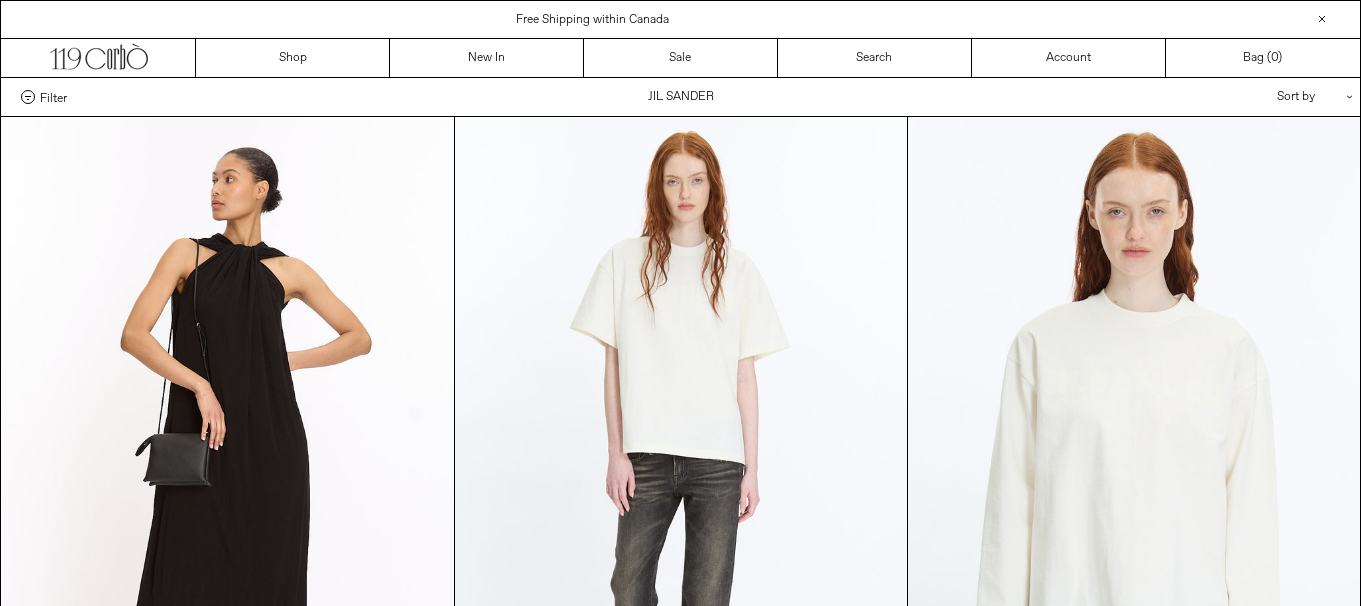 scroll, scrollTop: 1060, scrollLeft: 0, axis: vertical 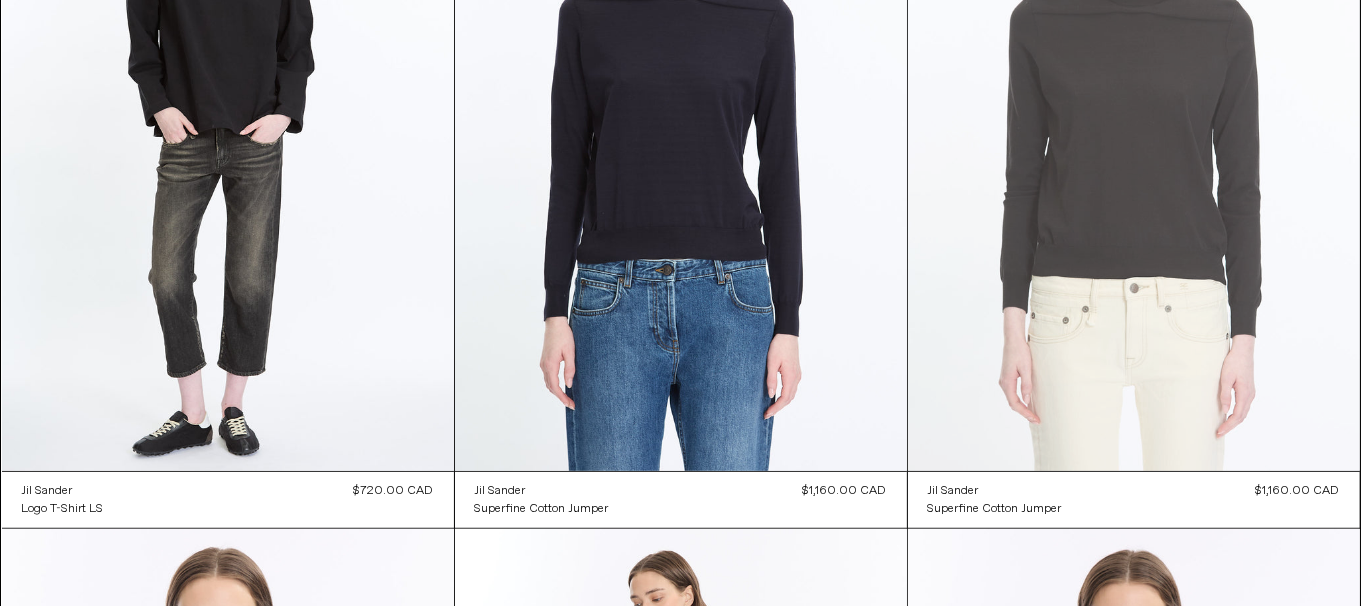 click at bounding box center (1134, 132) 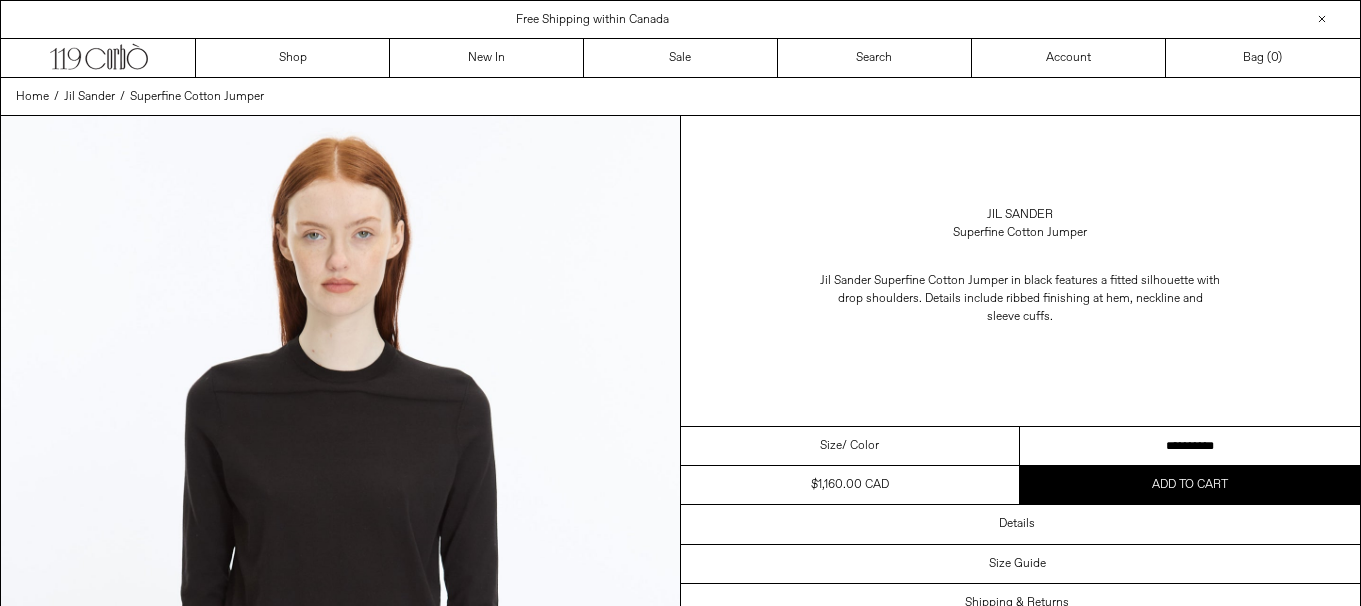 scroll, scrollTop: 0, scrollLeft: 0, axis: both 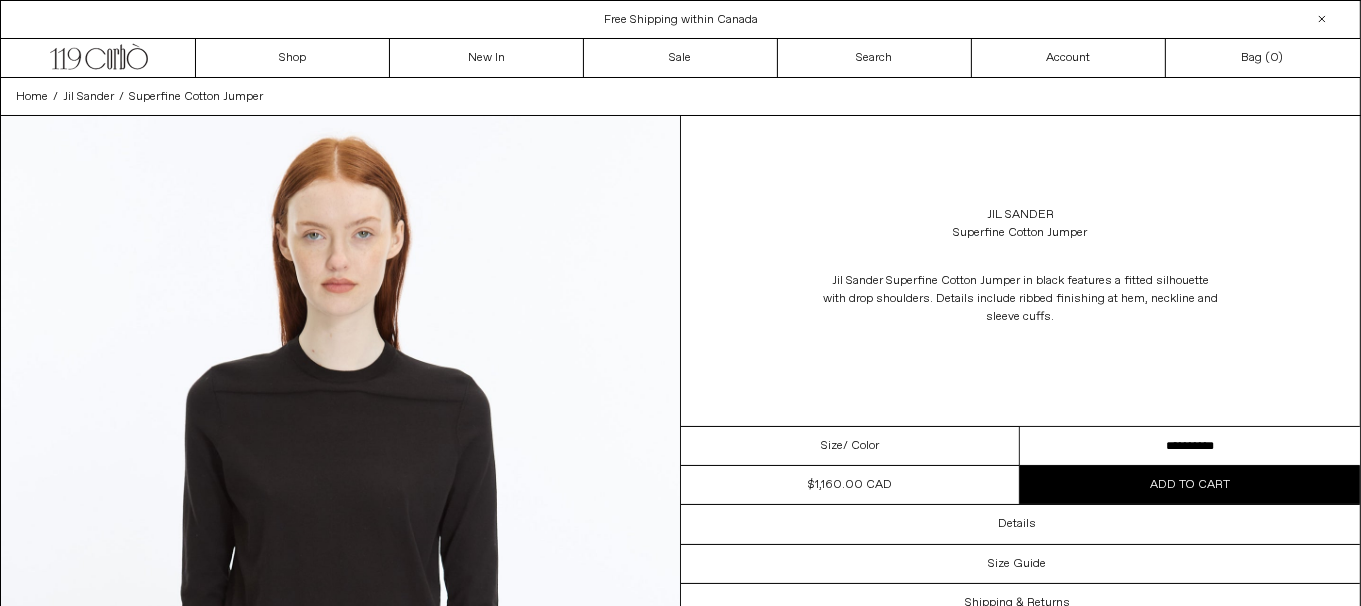 click on "**********" at bounding box center [1190, 446] 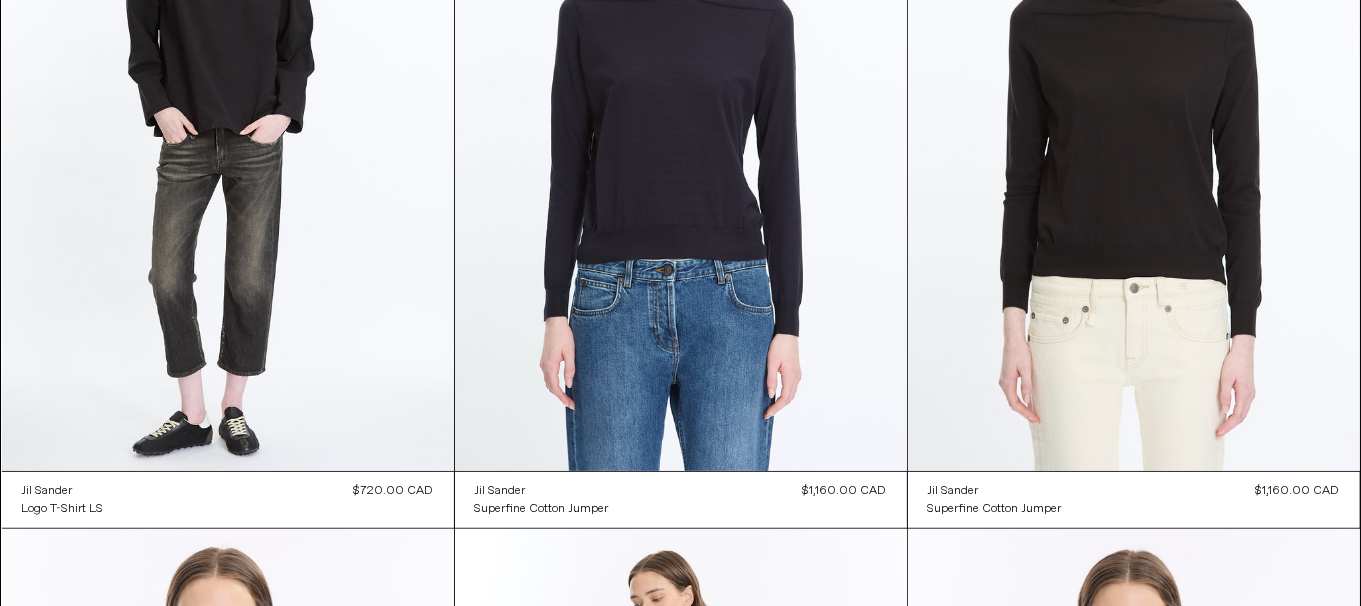 scroll, scrollTop: 1590, scrollLeft: 0, axis: vertical 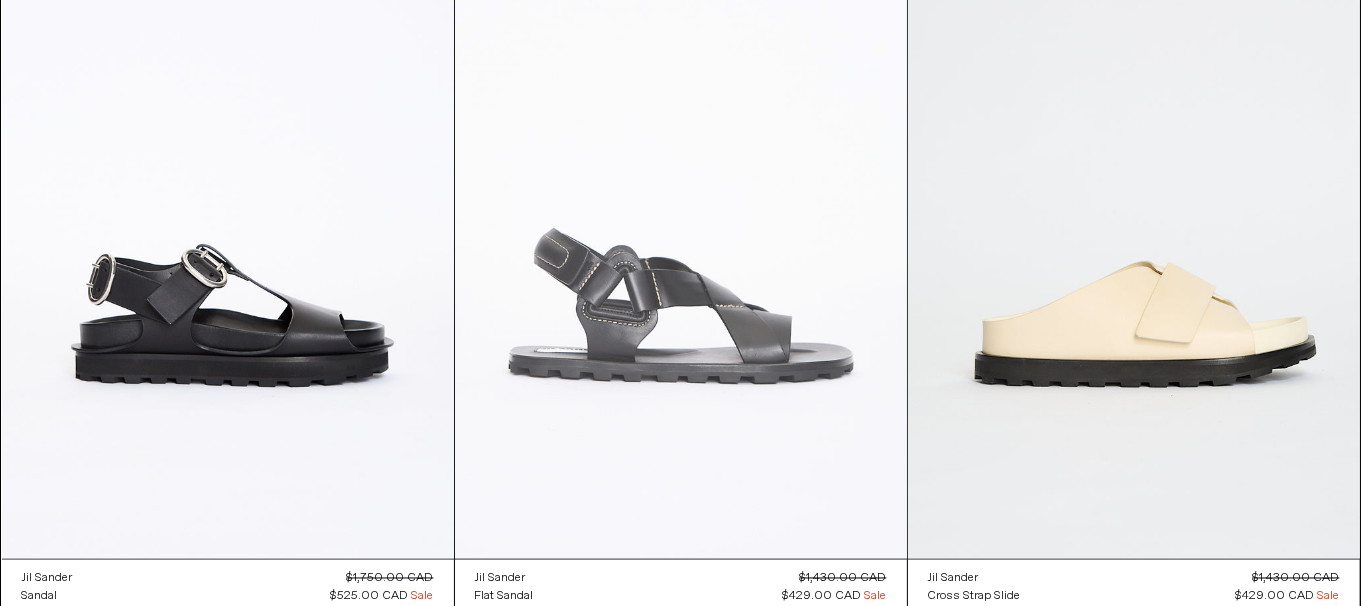 click at bounding box center [681, 220] 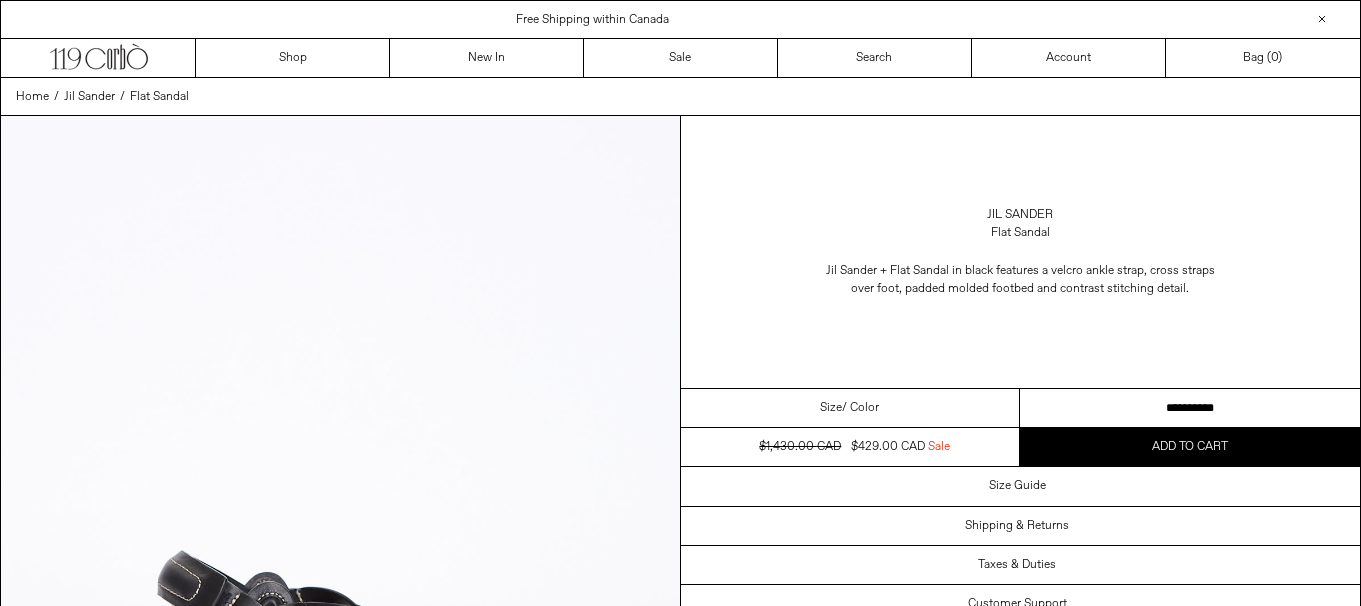 scroll, scrollTop: 0, scrollLeft: 0, axis: both 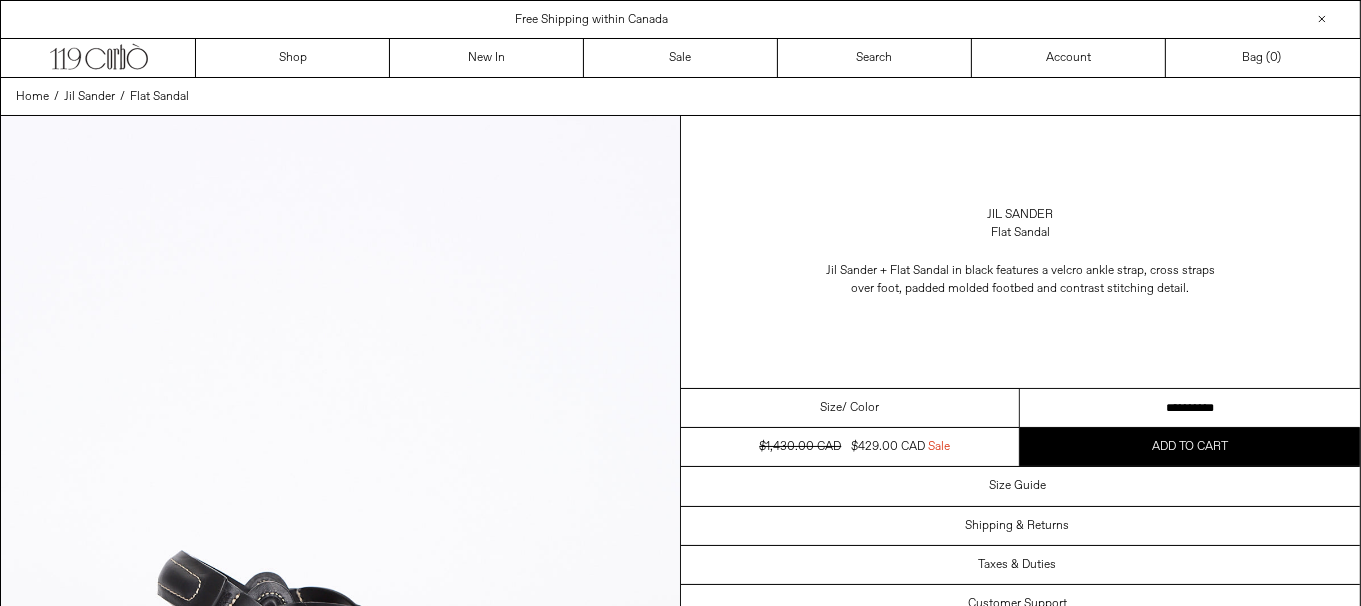 click on "**********" at bounding box center [1190, 408] 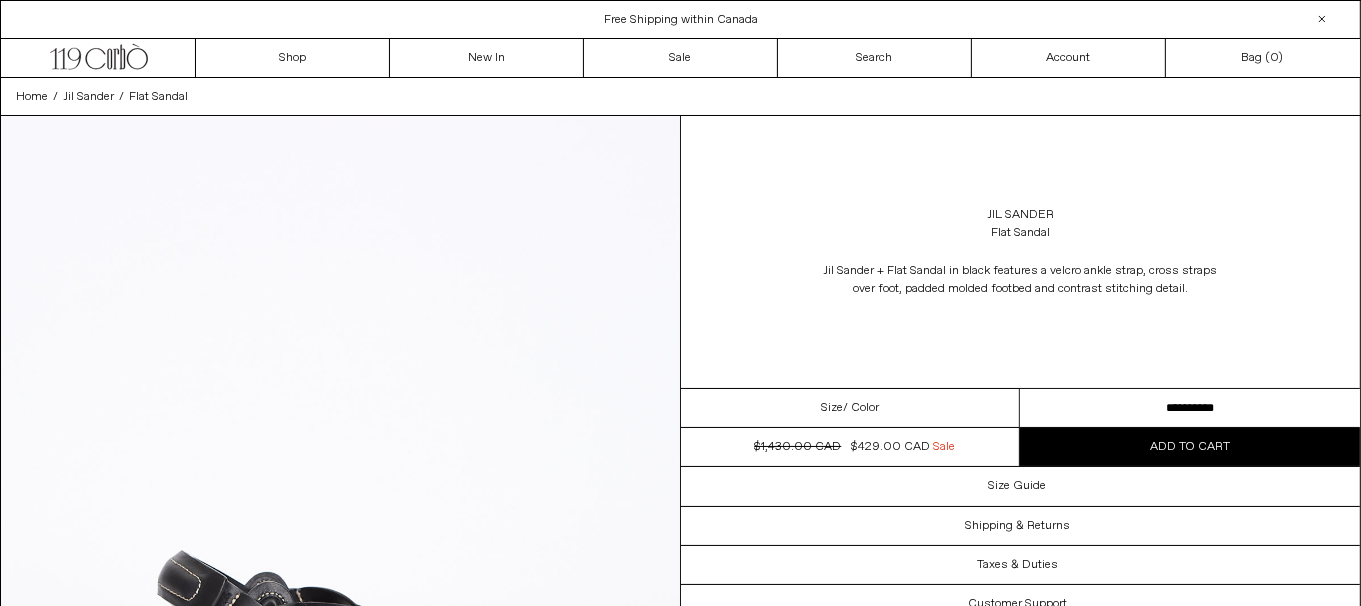 scroll, scrollTop: 0, scrollLeft: 0, axis: both 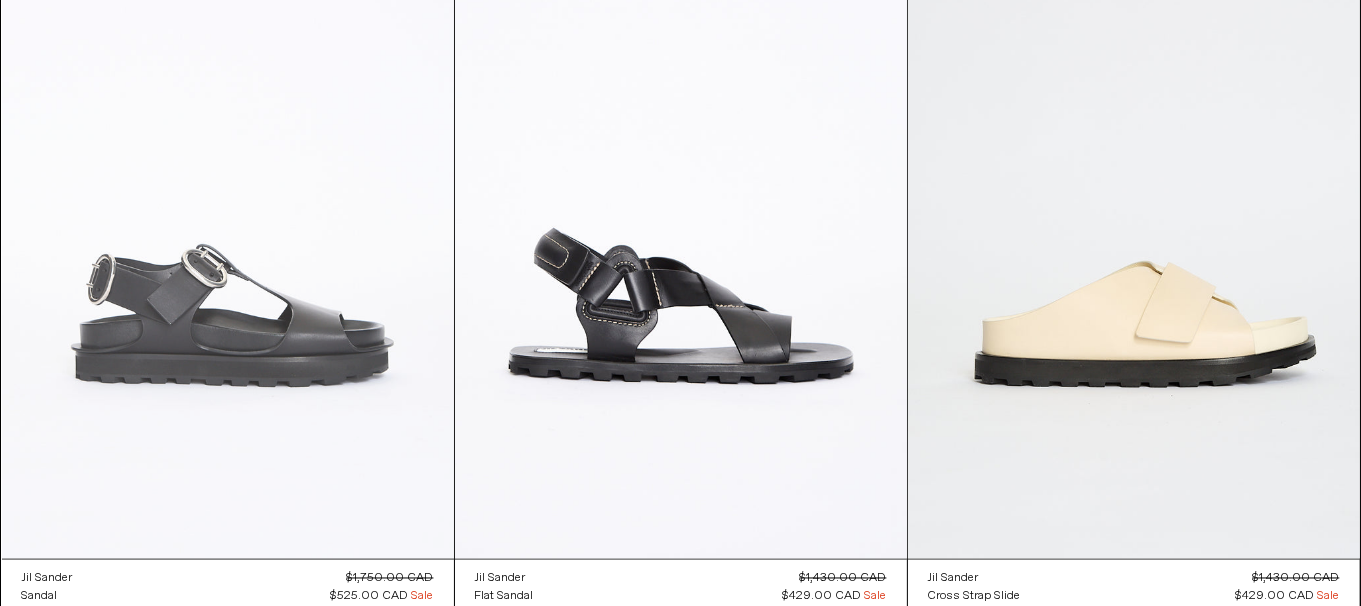 click at bounding box center [228, 220] 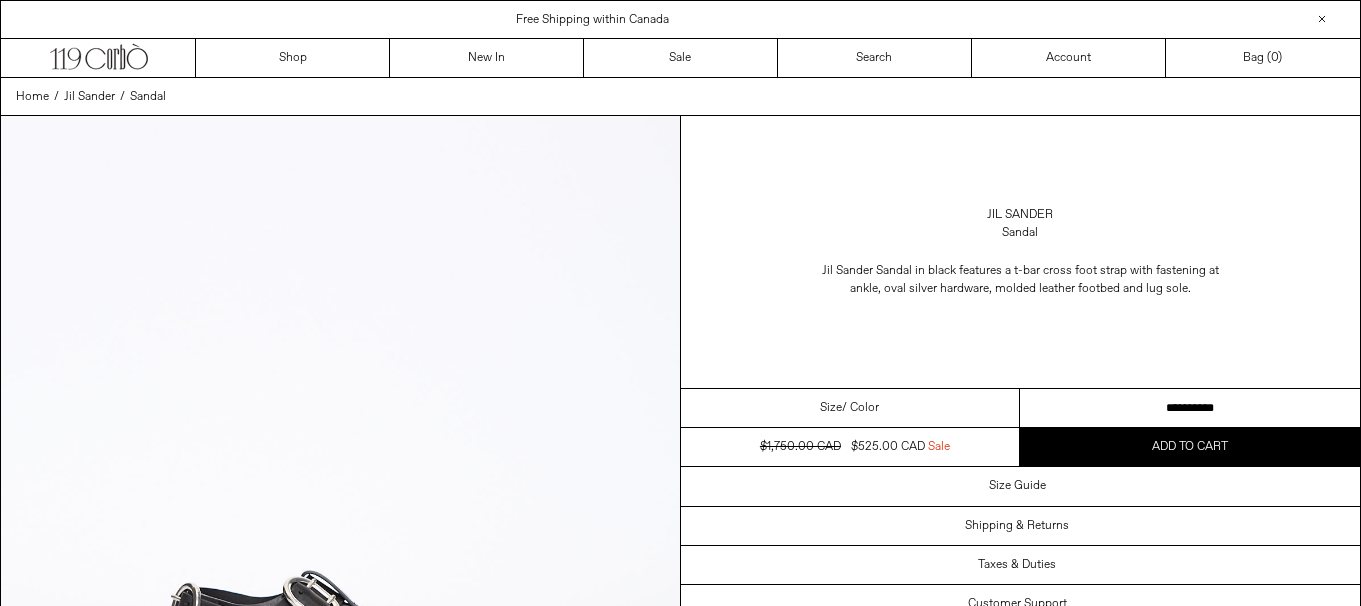 scroll, scrollTop: 0, scrollLeft: 0, axis: both 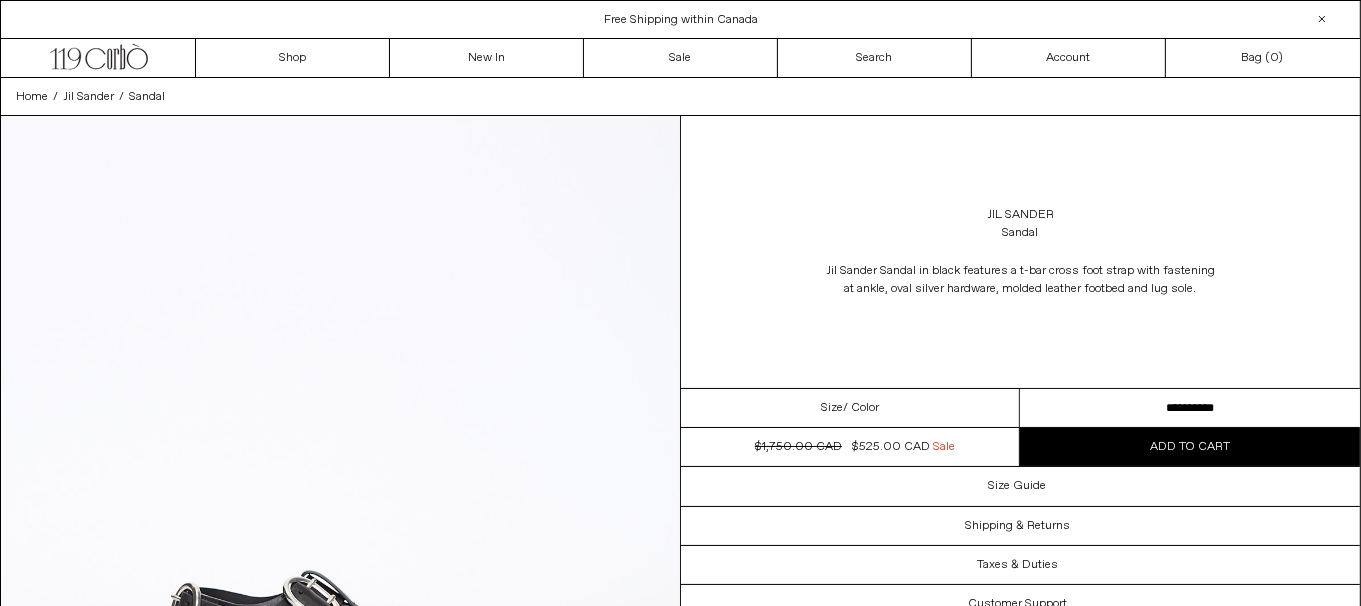 click on "**********" at bounding box center (1190, 408) 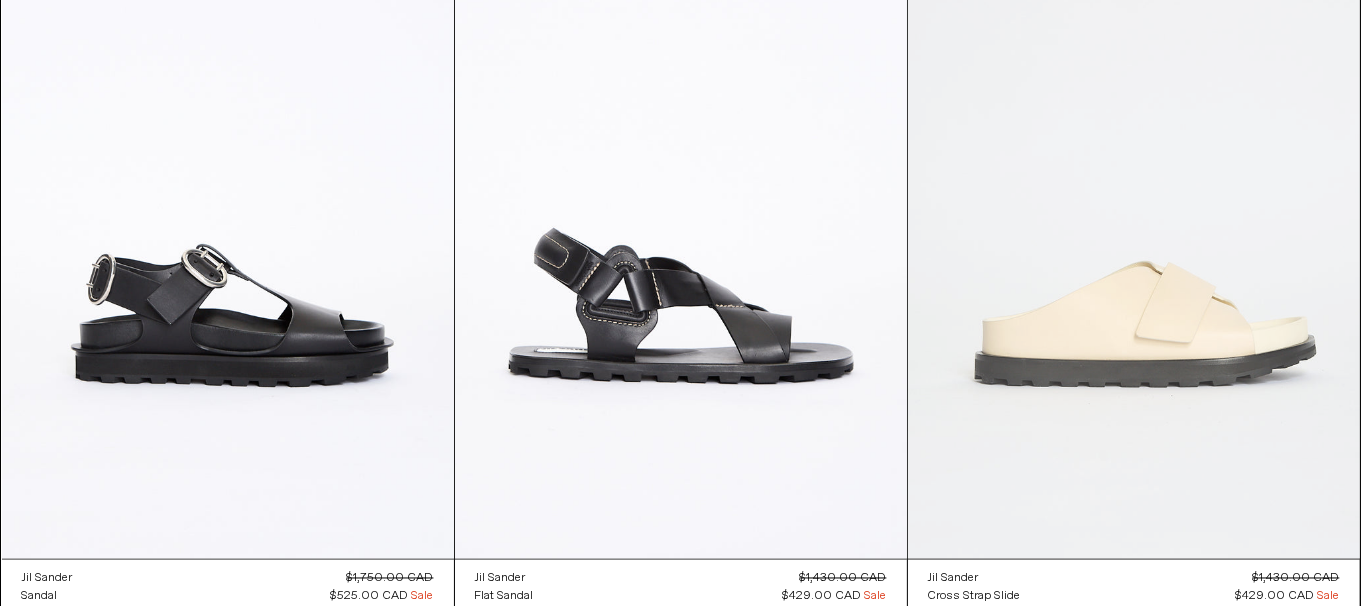 scroll, scrollTop: 0, scrollLeft: 0, axis: both 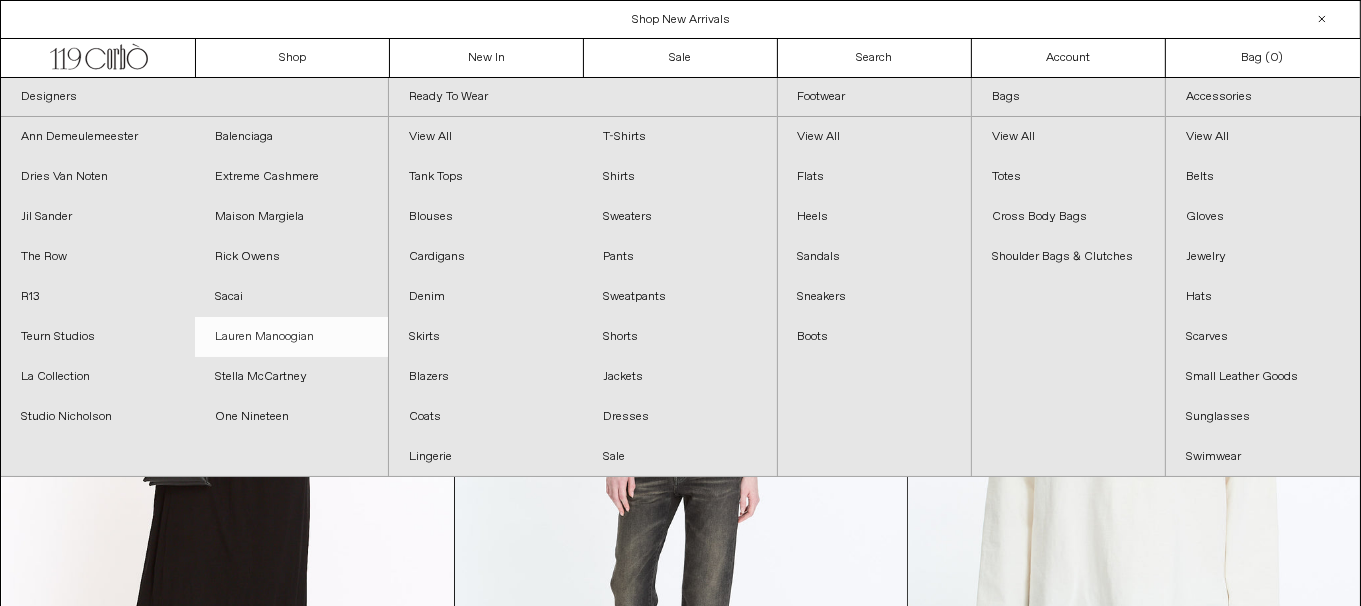 click on "Lauren Manoogian" at bounding box center (292, 337) 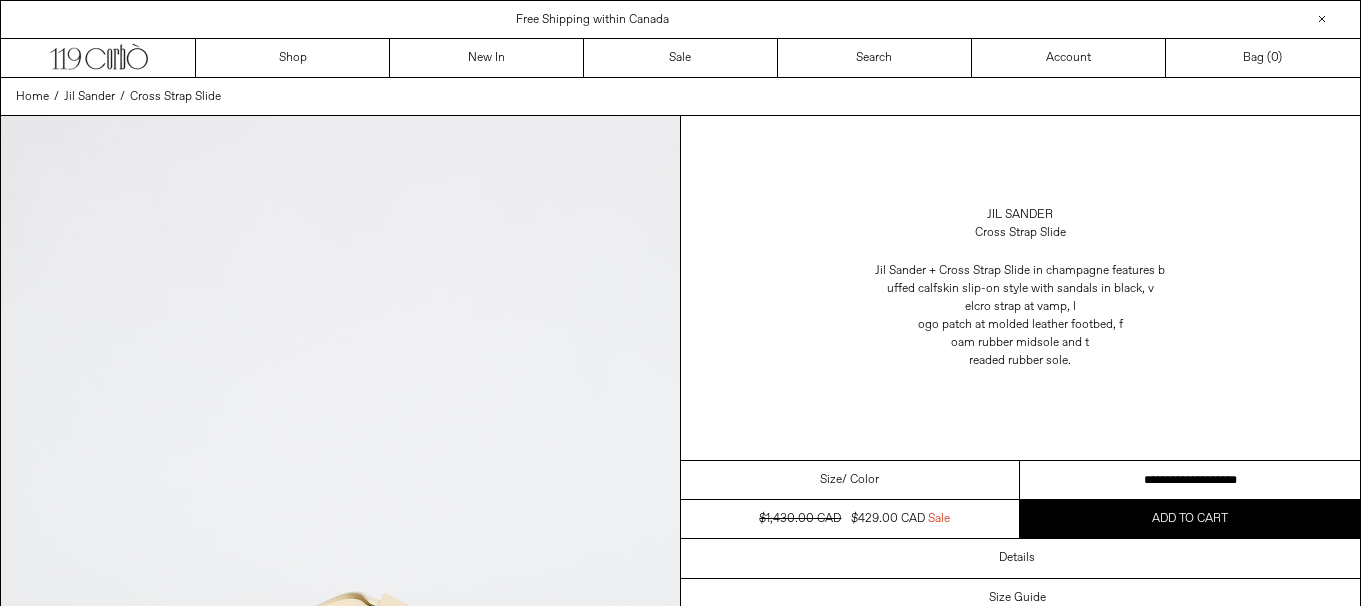 scroll, scrollTop: 0, scrollLeft: 0, axis: both 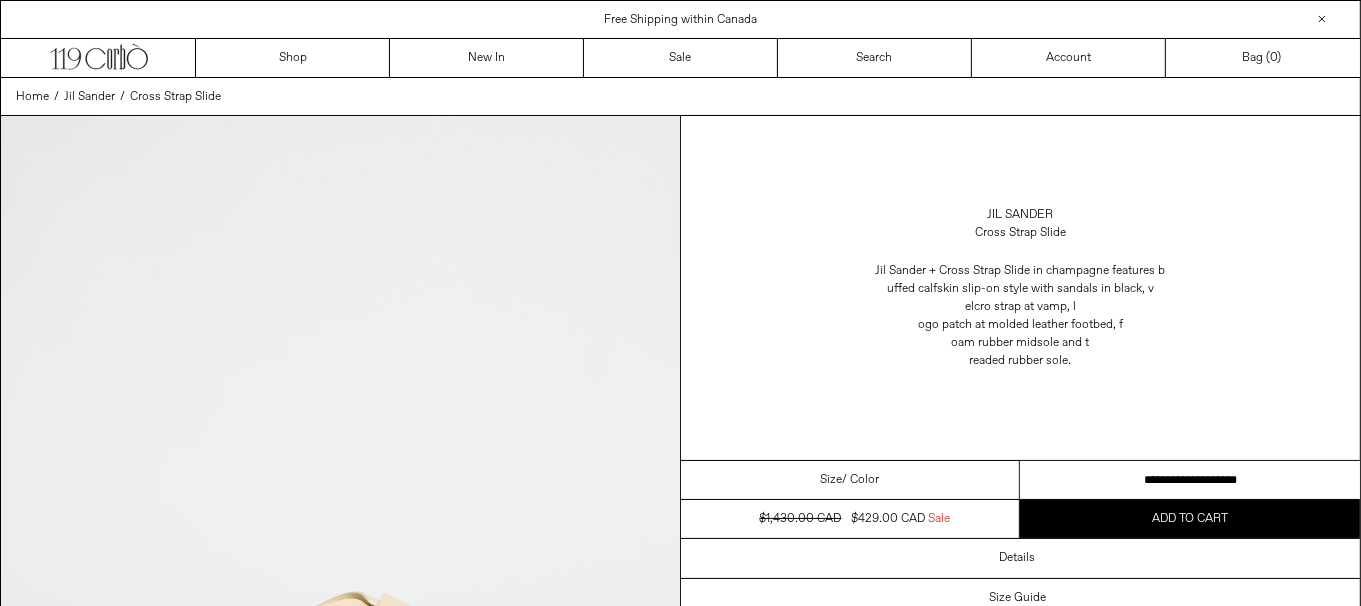 click on "**********" at bounding box center [1190, 480] 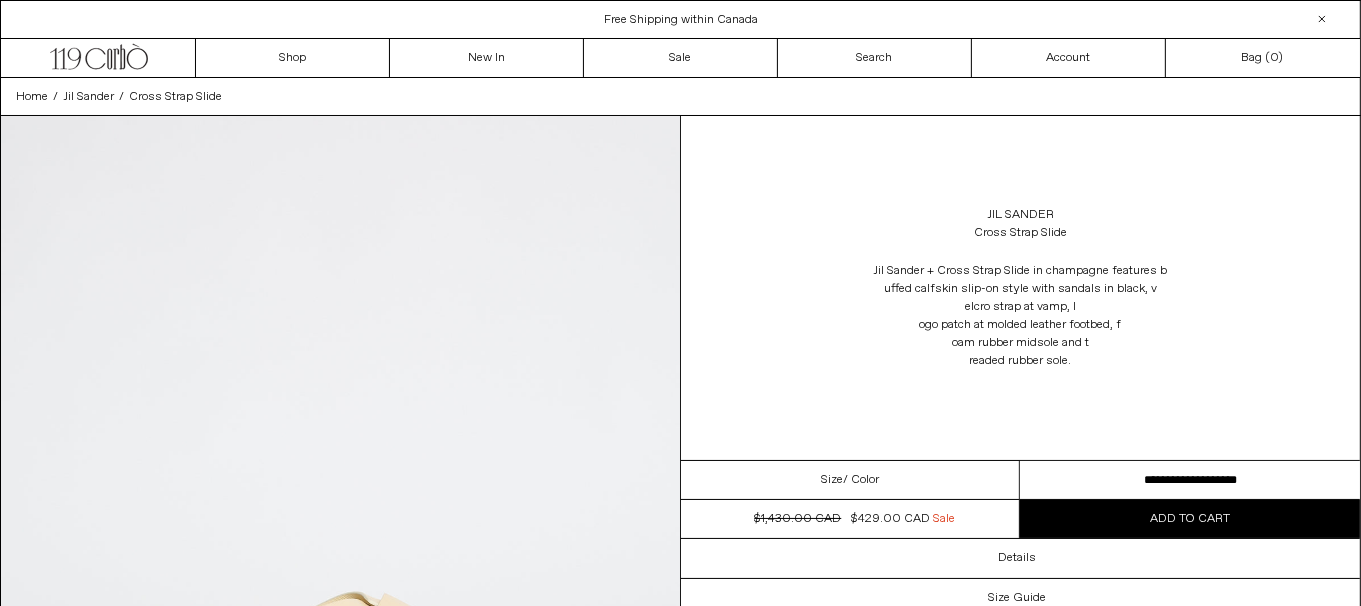 scroll, scrollTop: 0, scrollLeft: 0, axis: both 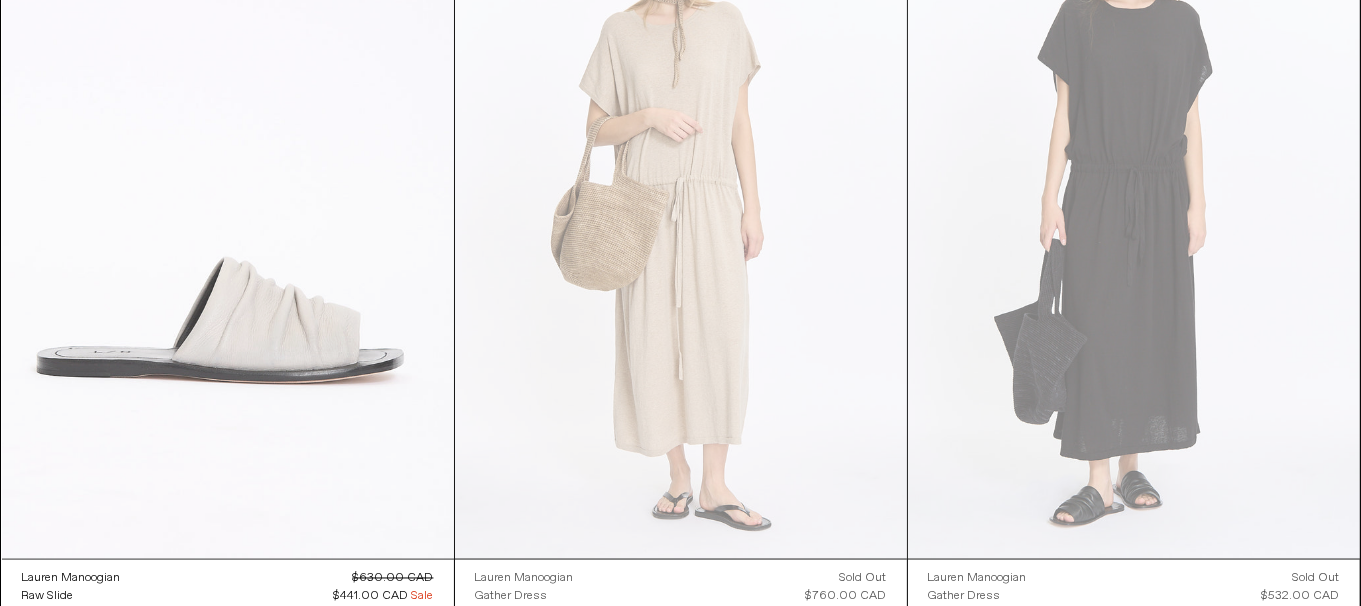 click at bounding box center (228, 220) 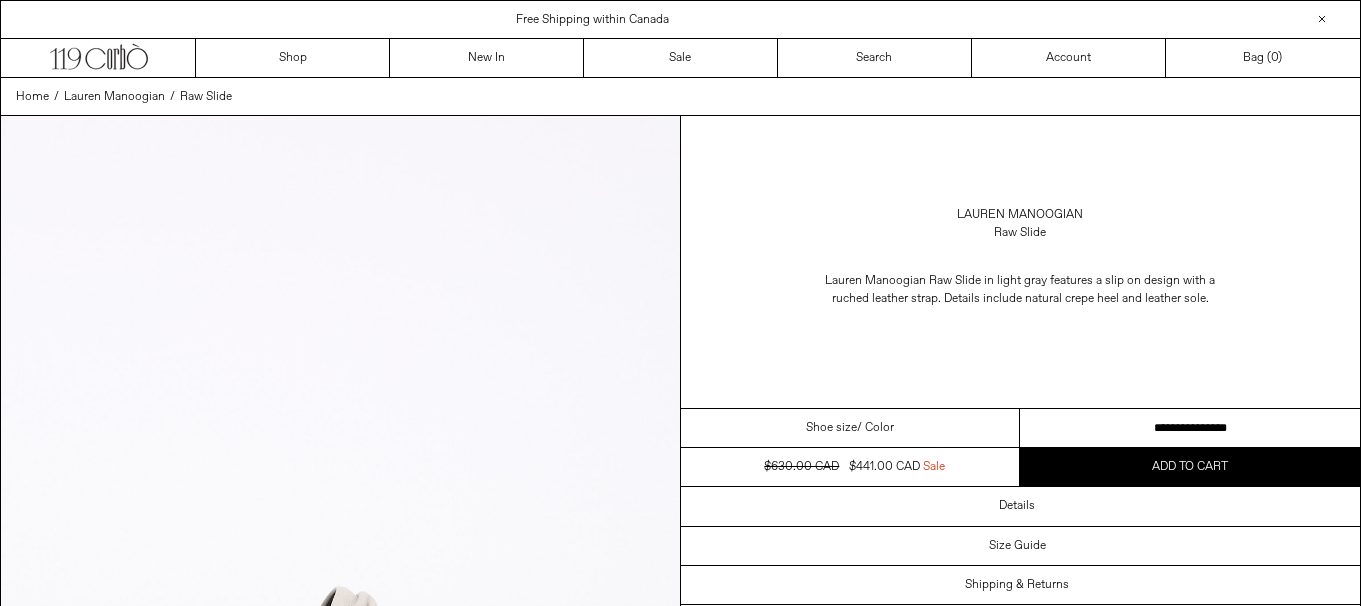 scroll, scrollTop: 0, scrollLeft: 0, axis: both 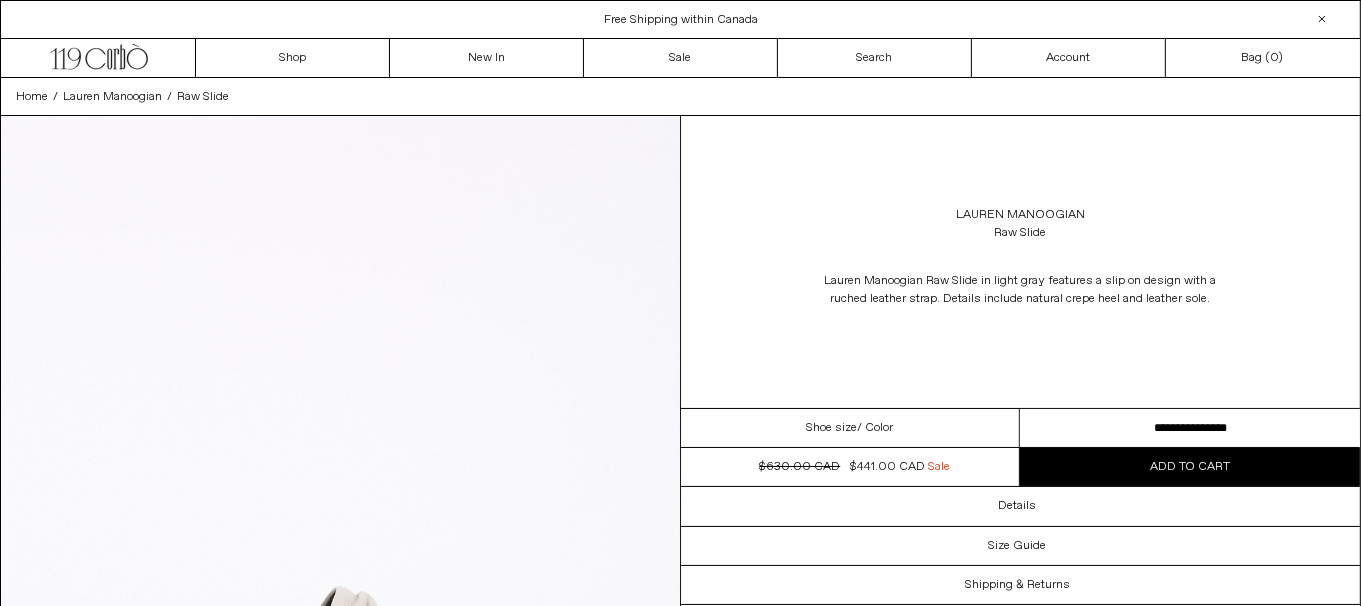 click on "**********" at bounding box center [1190, 428] 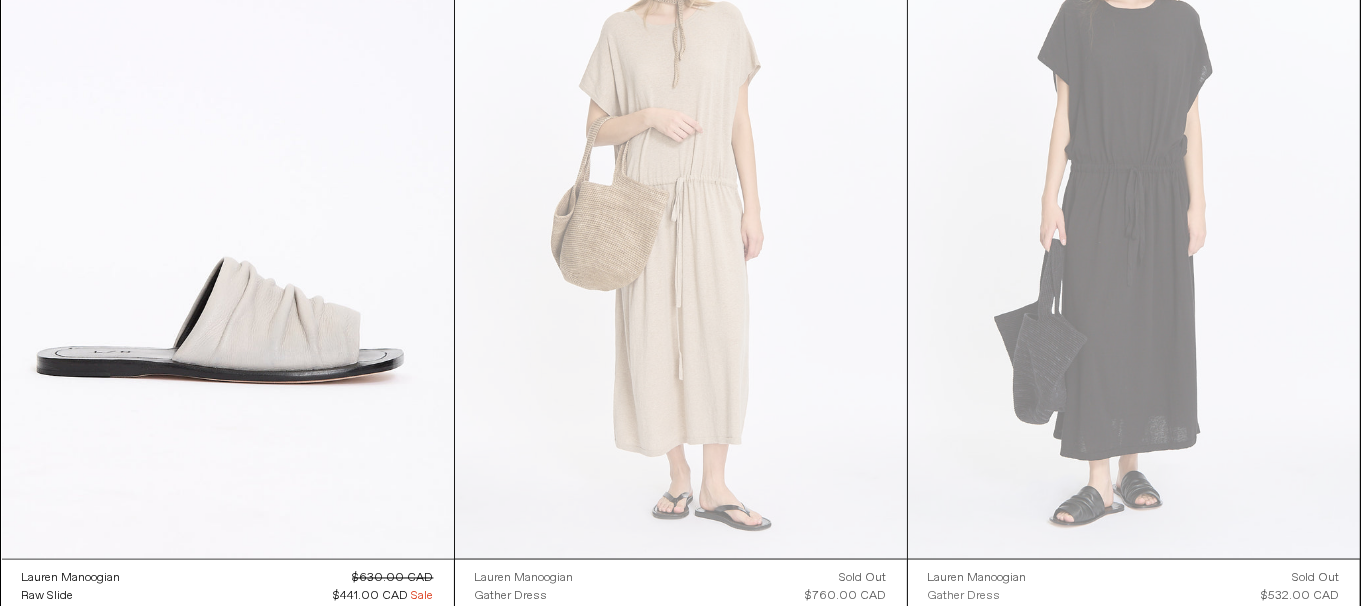 scroll, scrollTop: 0, scrollLeft: 0, axis: both 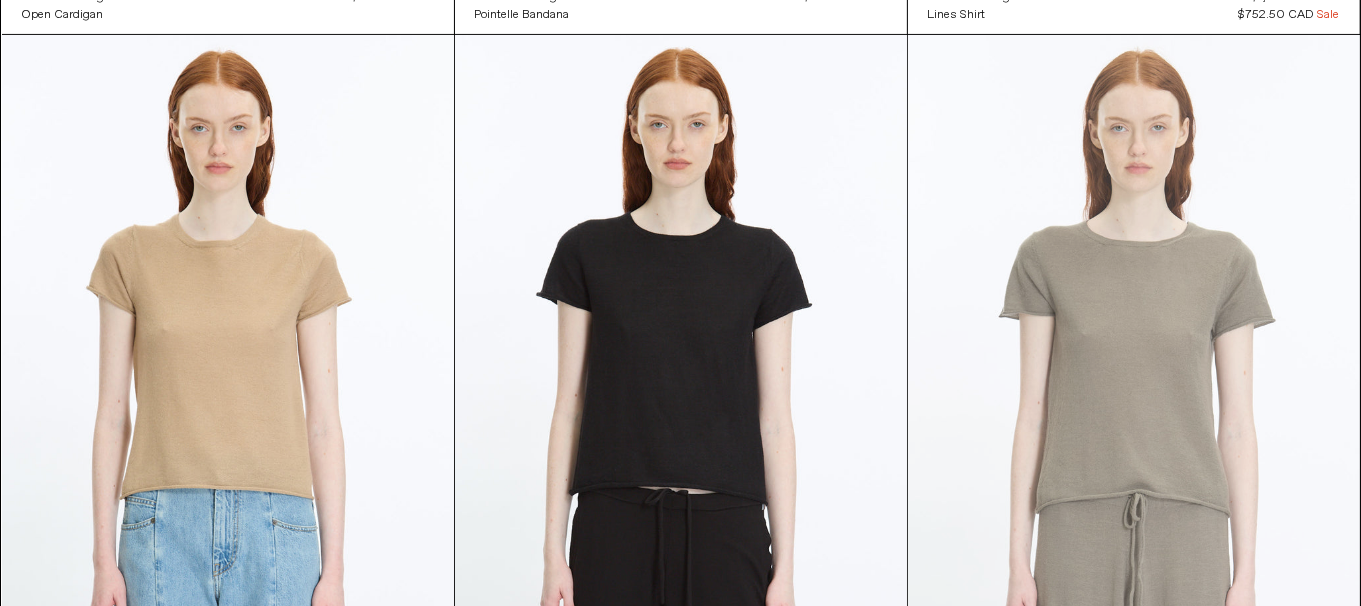 click at bounding box center [1134, 374] 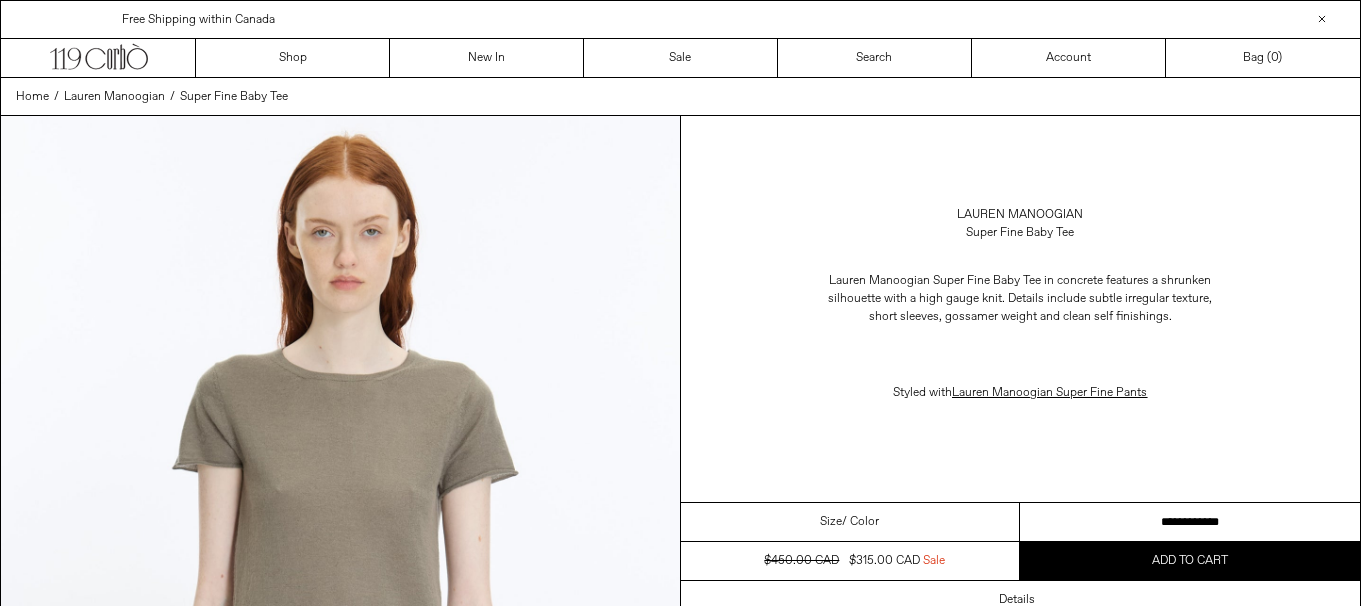scroll, scrollTop: 0, scrollLeft: 0, axis: both 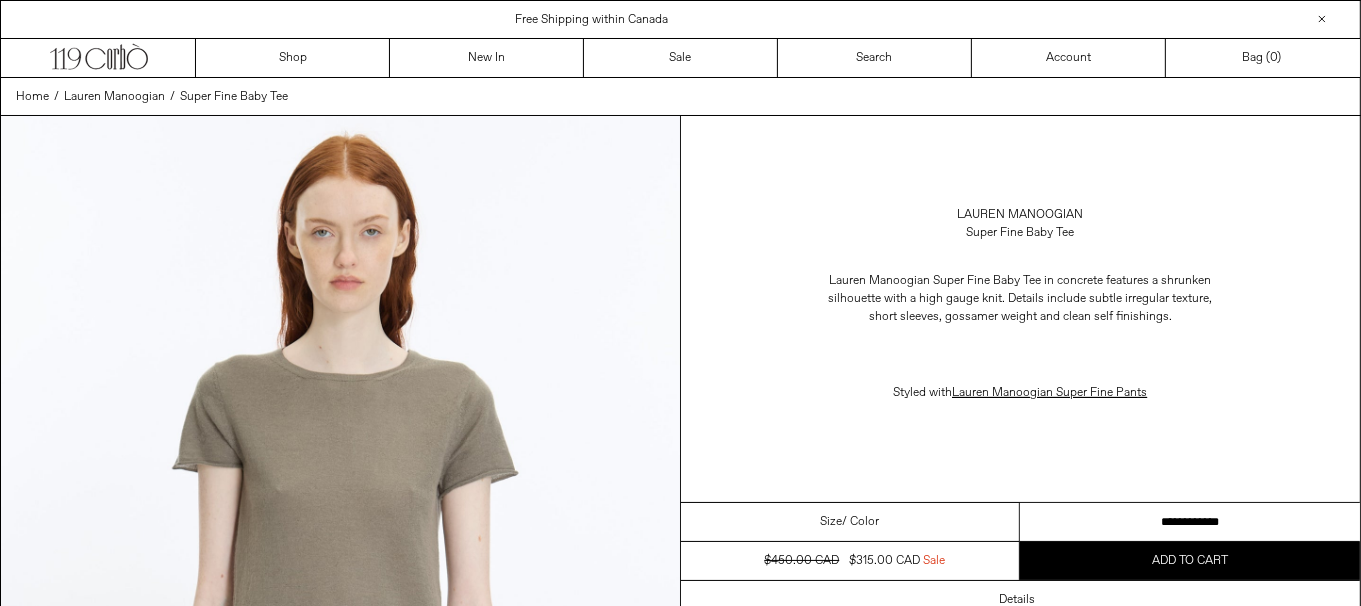 click on "**********" at bounding box center [1190, 522] 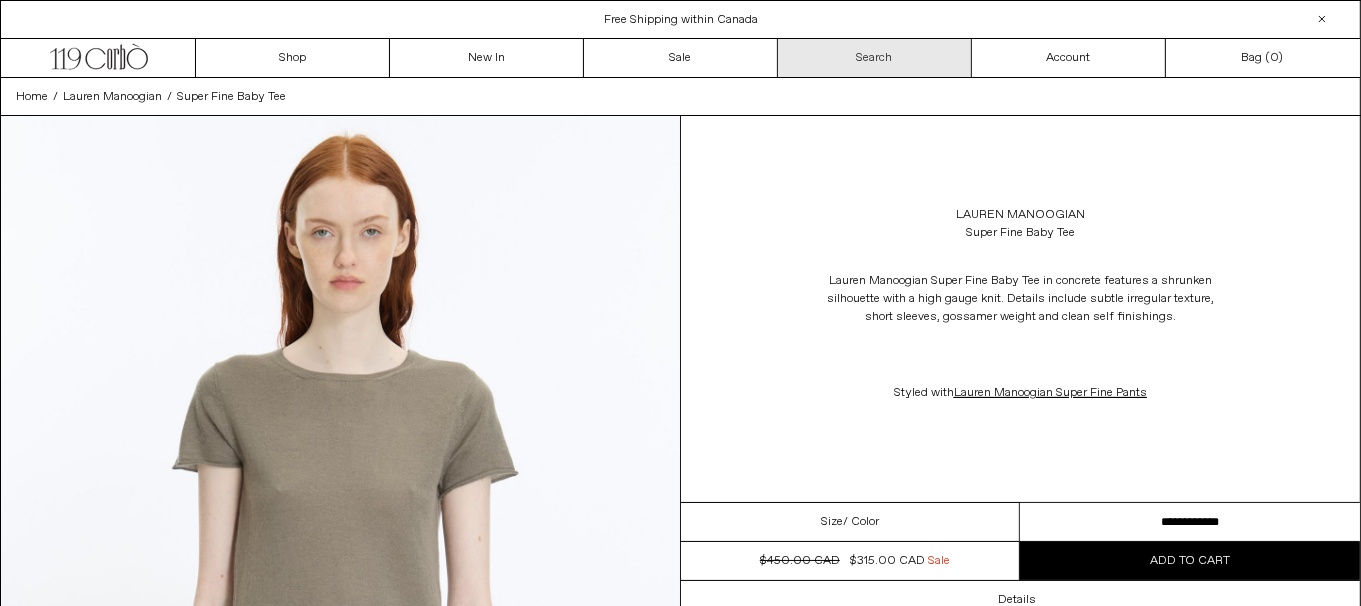 scroll, scrollTop: 0, scrollLeft: 0, axis: both 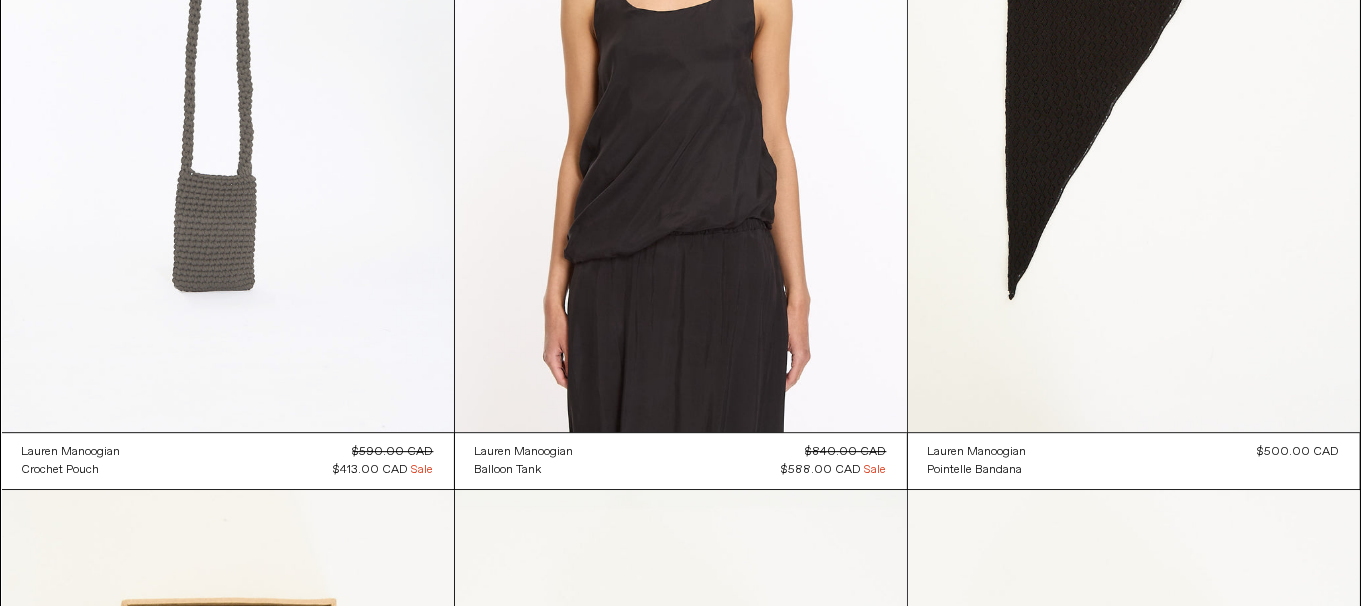 click at bounding box center (228, 93) 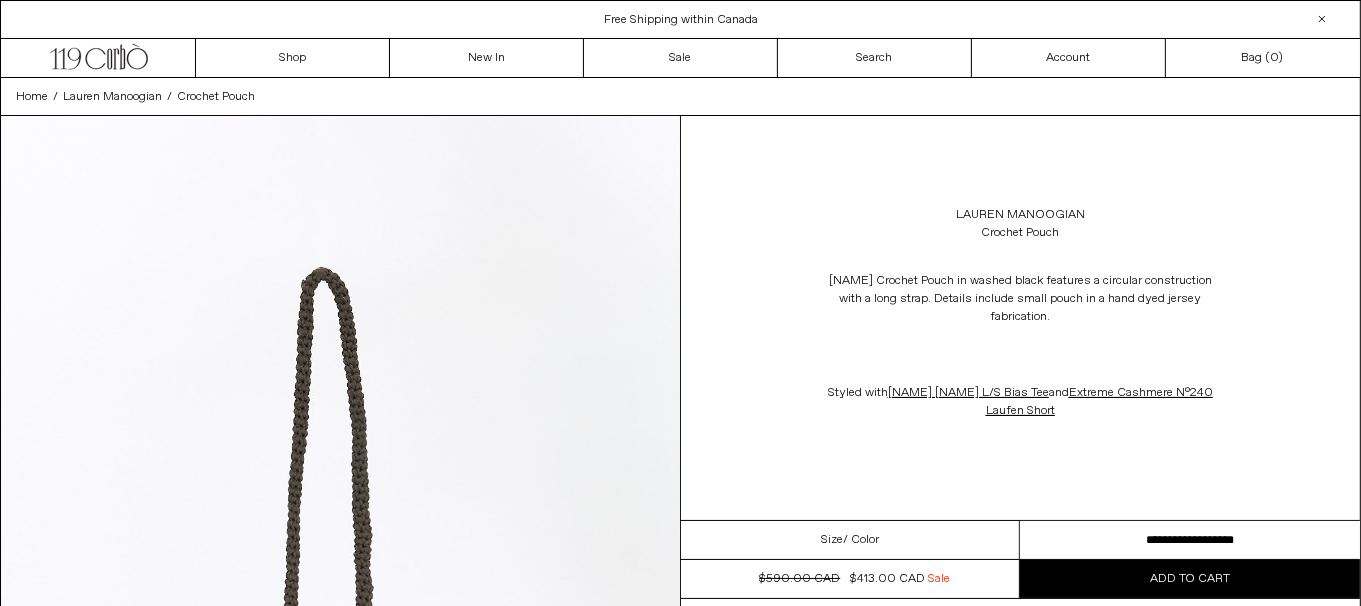 scroll, scrollTop: 0, scrollLeft: 0, axis: both 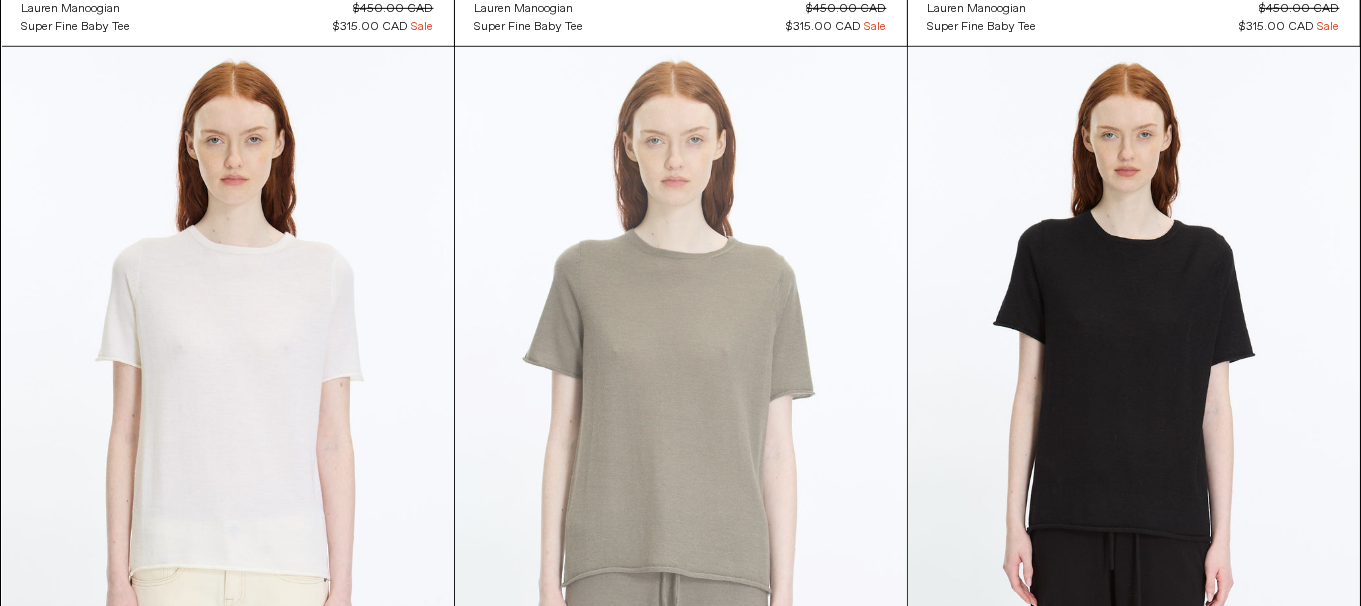 click at bounding box center (681, 386) 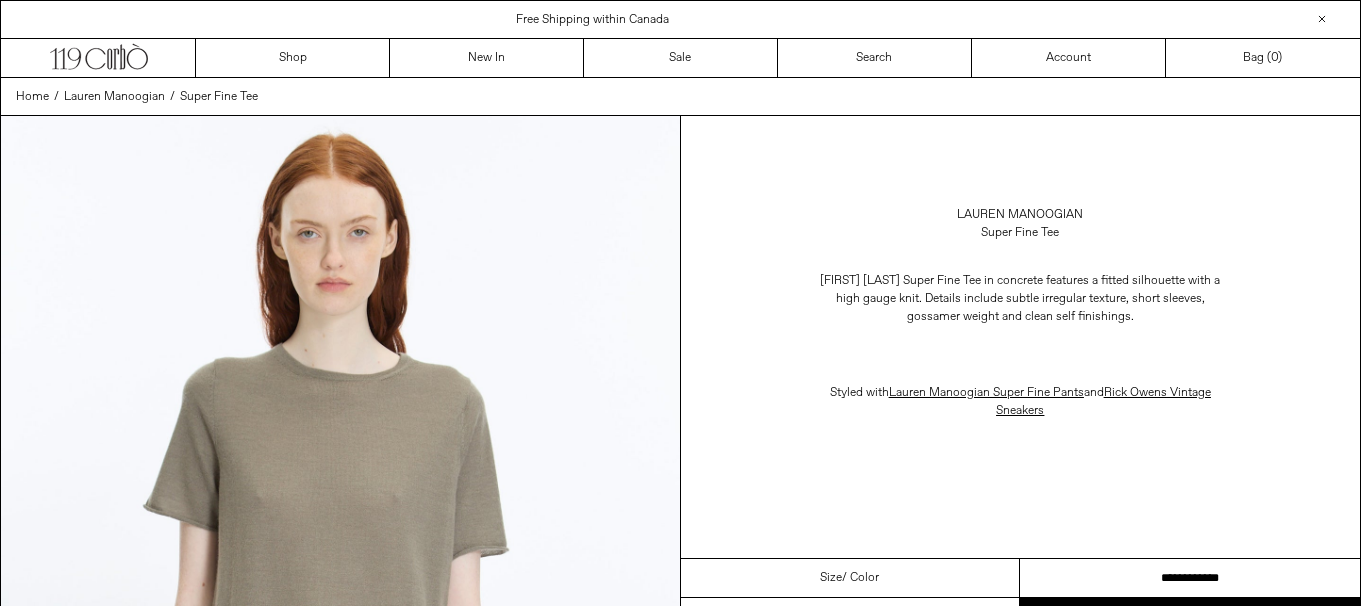 scroll, scrollTop: 0, scrollLeft: 0, axis: both 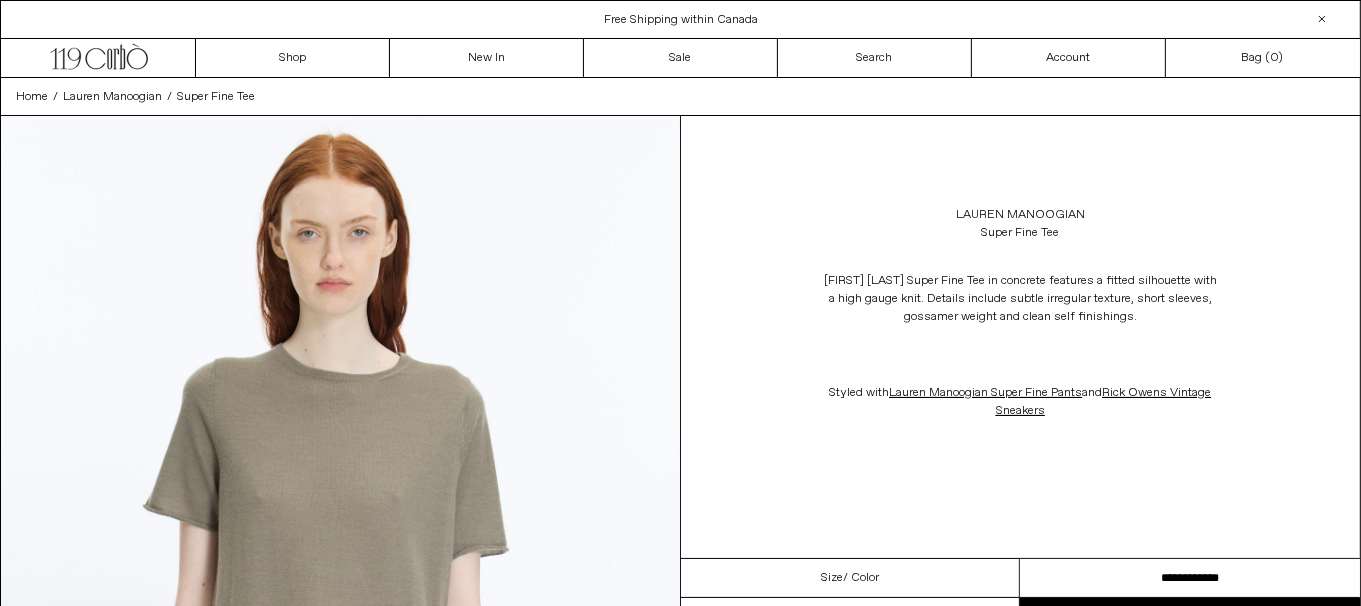 click on "**********" at bounding box center (1190, 578) 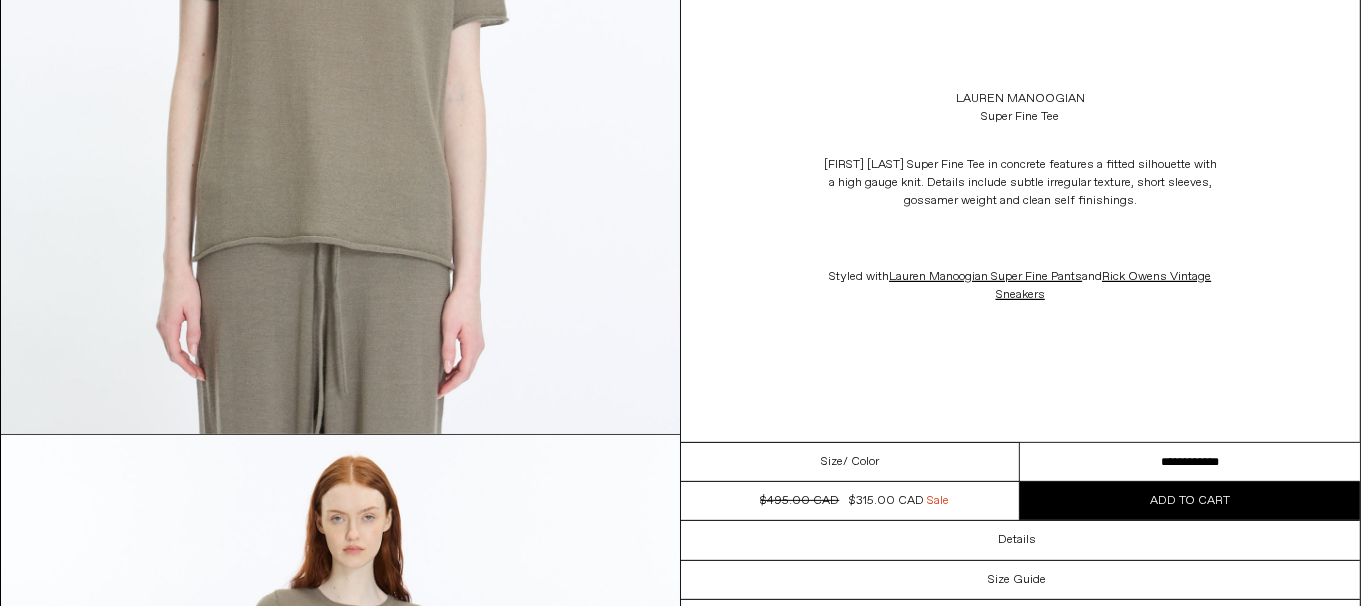 scroll, scrollTop: 1060, scrollLeft: 0, axis: vertical 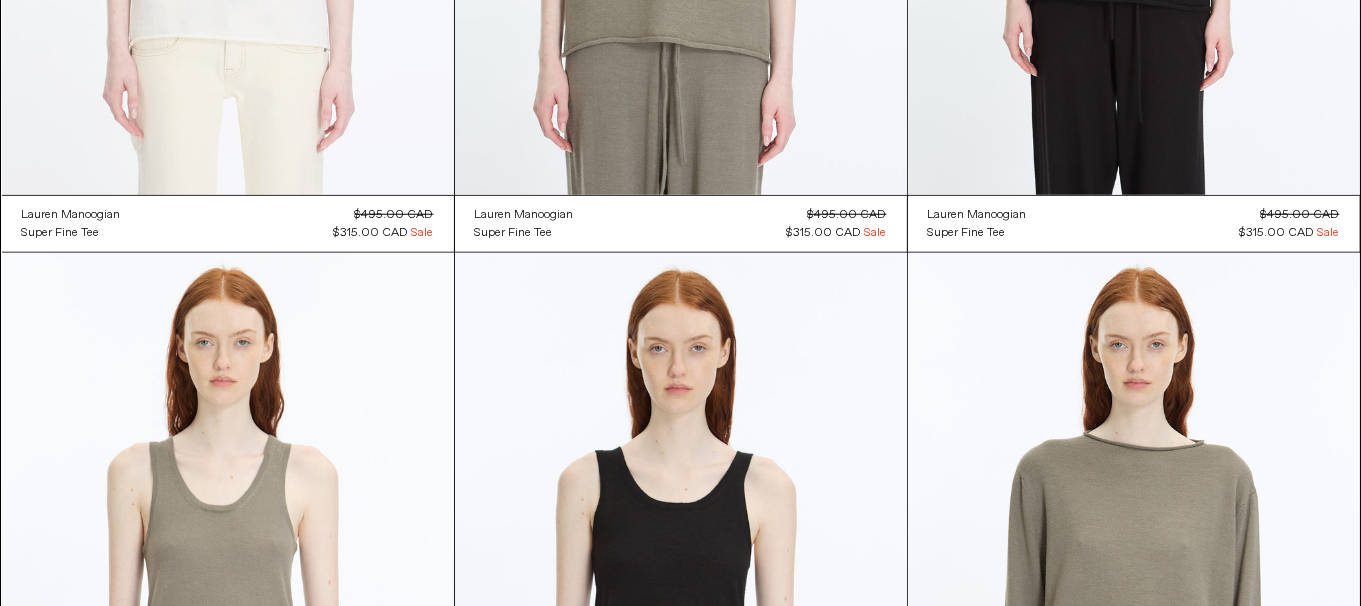 click at bounding box center [228, -144] 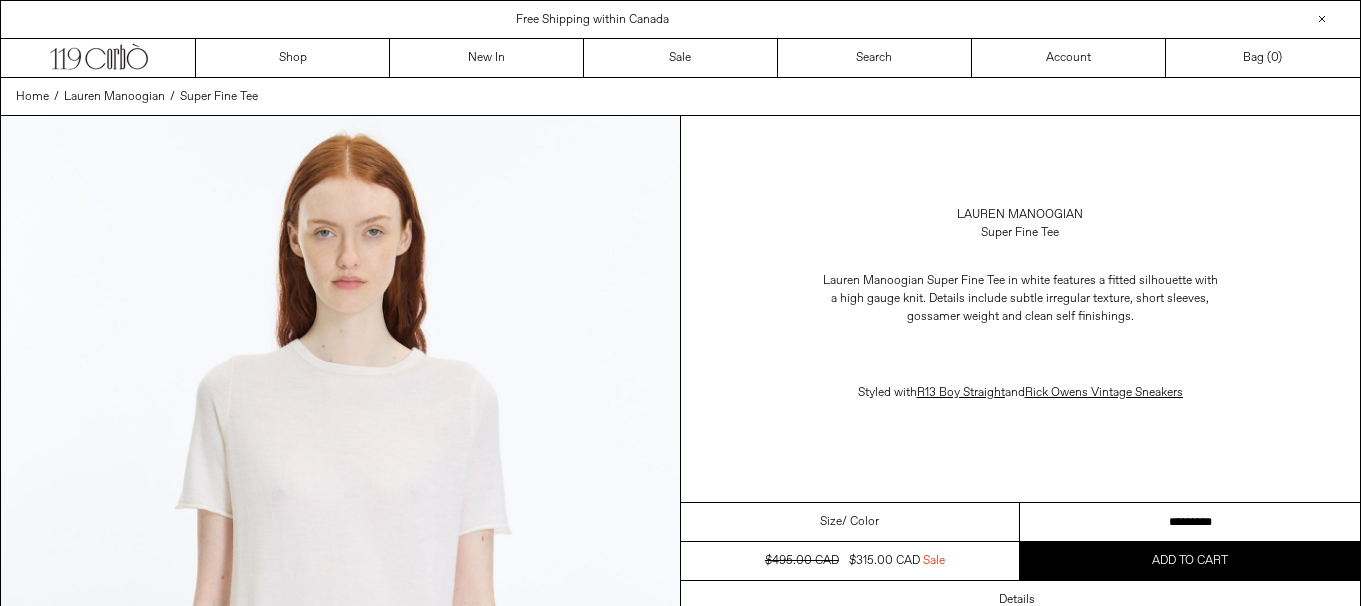scroll, scrollTop: 0, scrollLeft: 0, axis: both 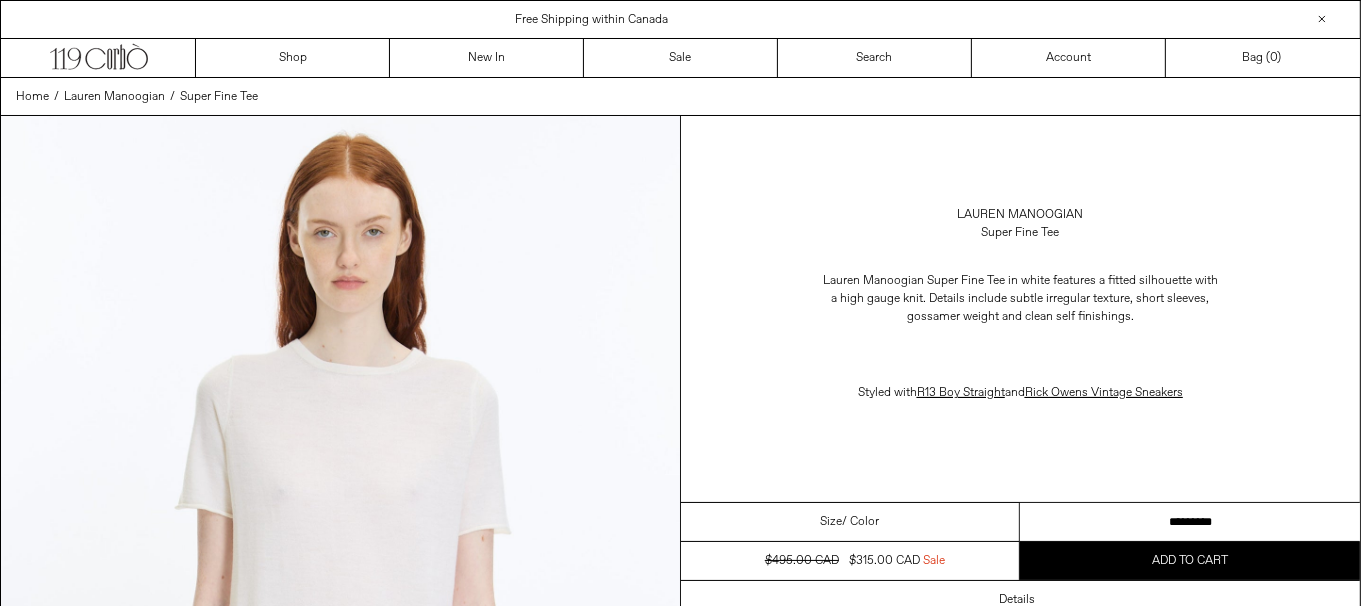 click on "*********
*********
*********" at bounding box center [1190, 522] 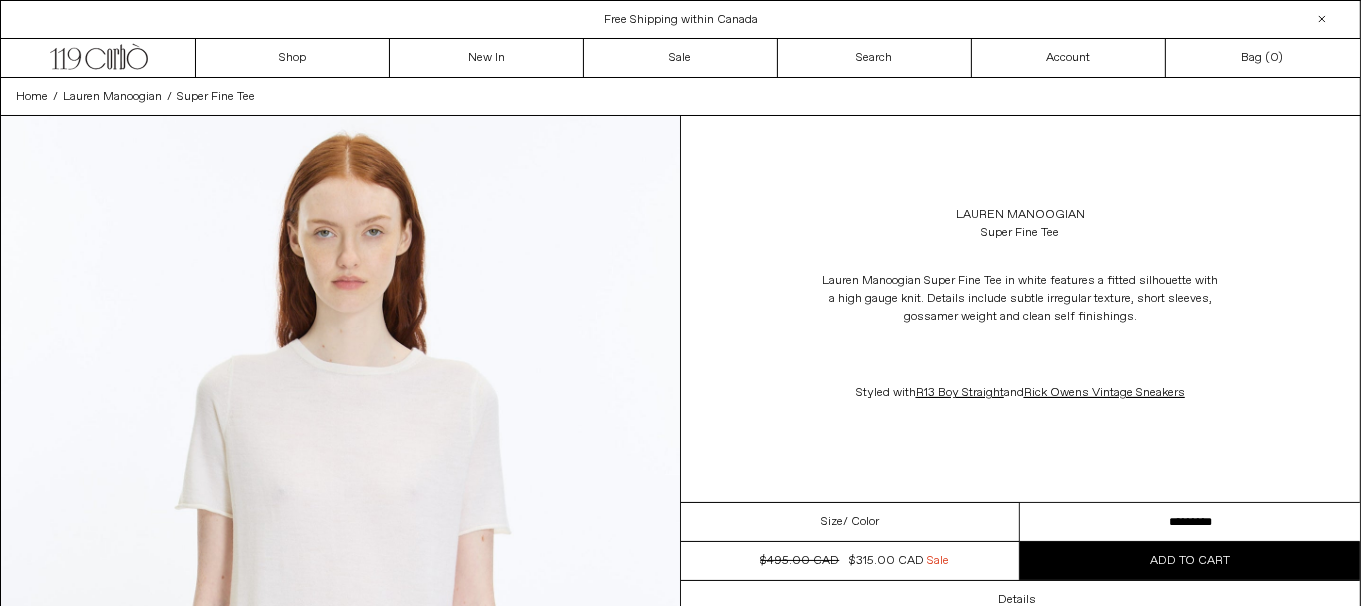 scroll, scrollTop: 0, scrollLeft: 0, axis: both 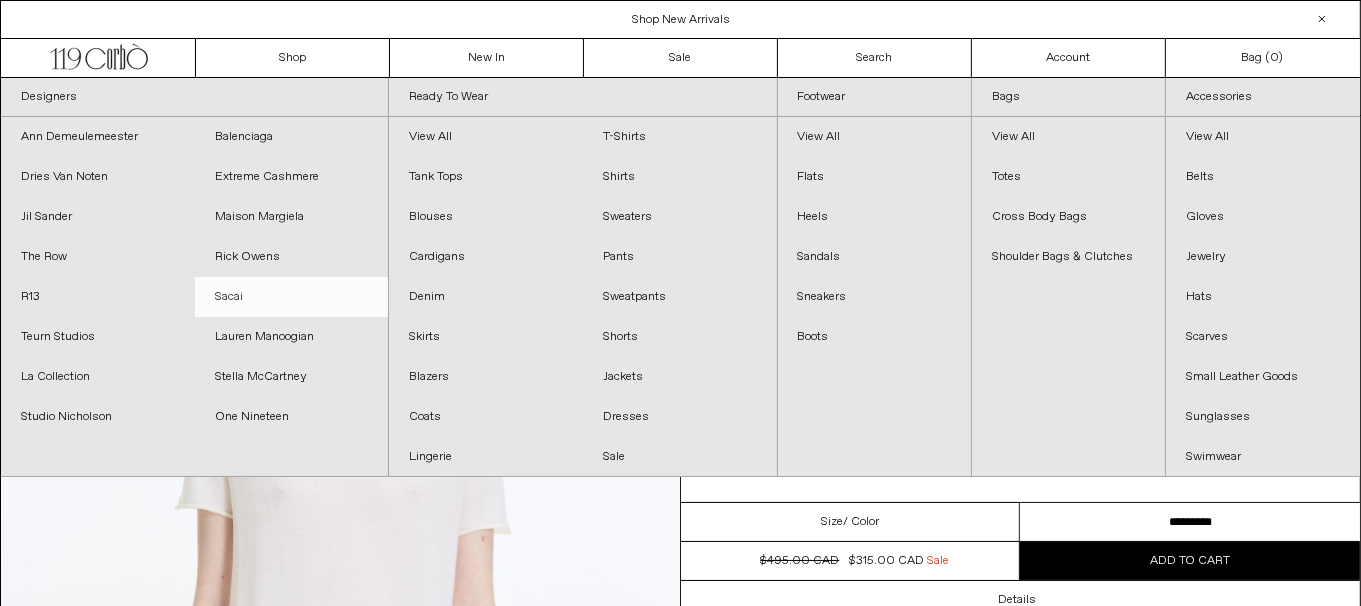 click on "Sacai" at bounding box center [292, 297] 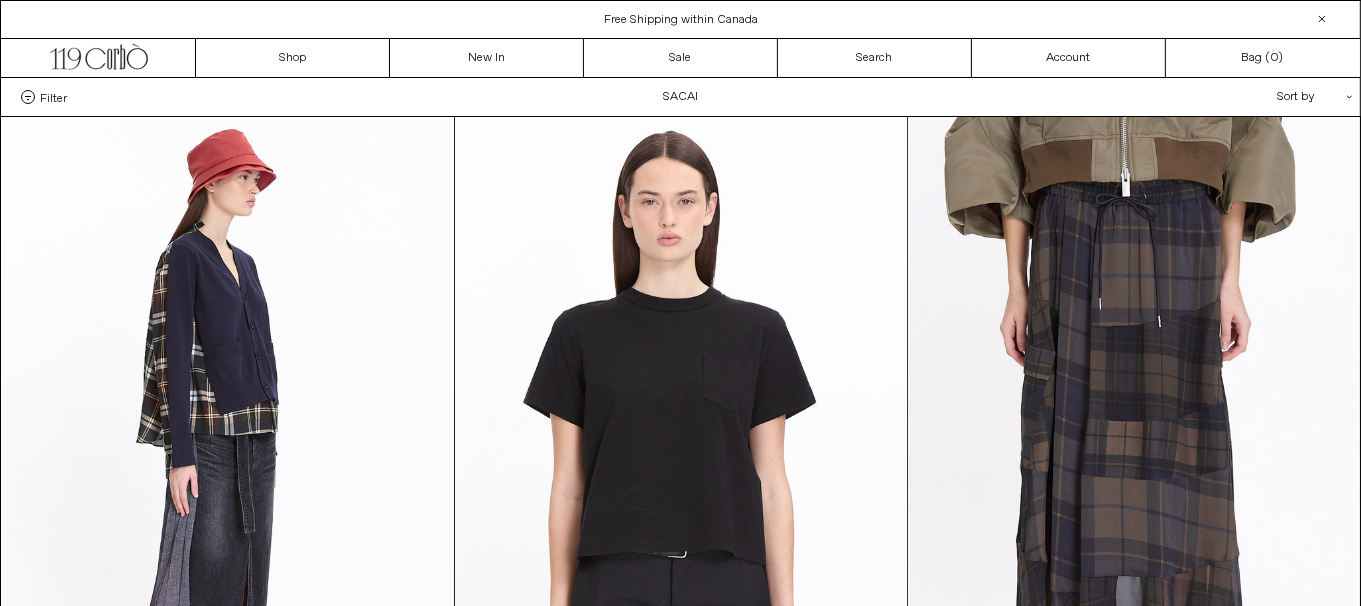 scroll, scrollTop: 0, scrollLeft: 0, axis: both 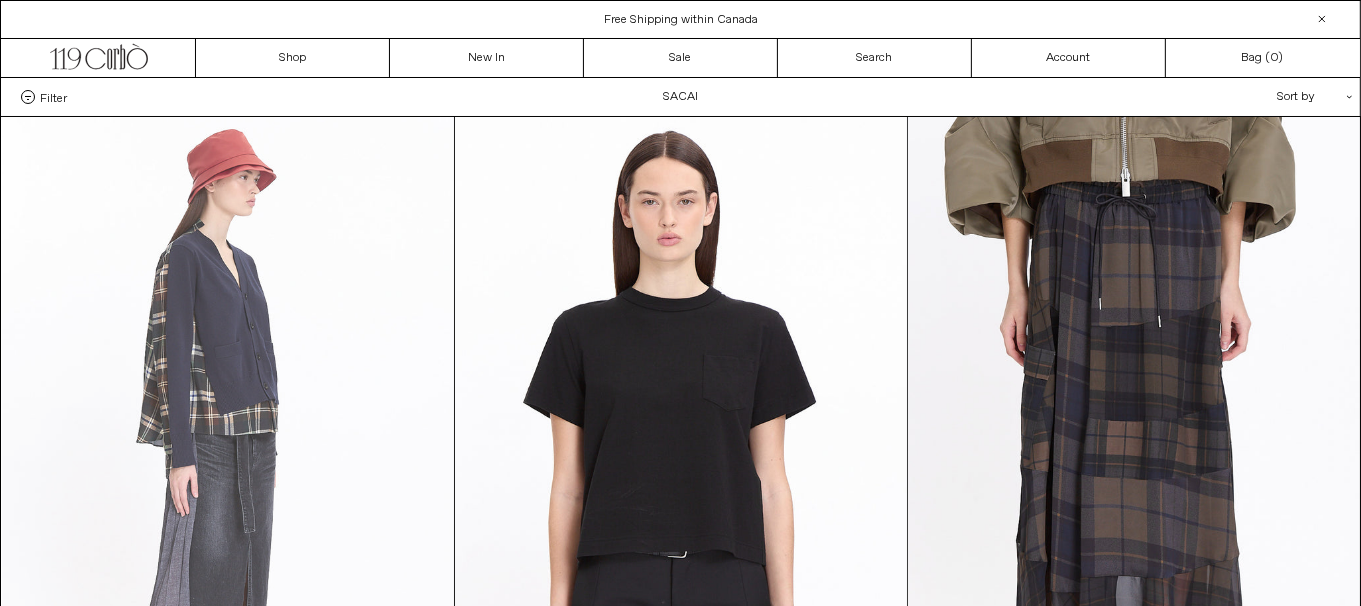 click at bounding box center [228, 456] 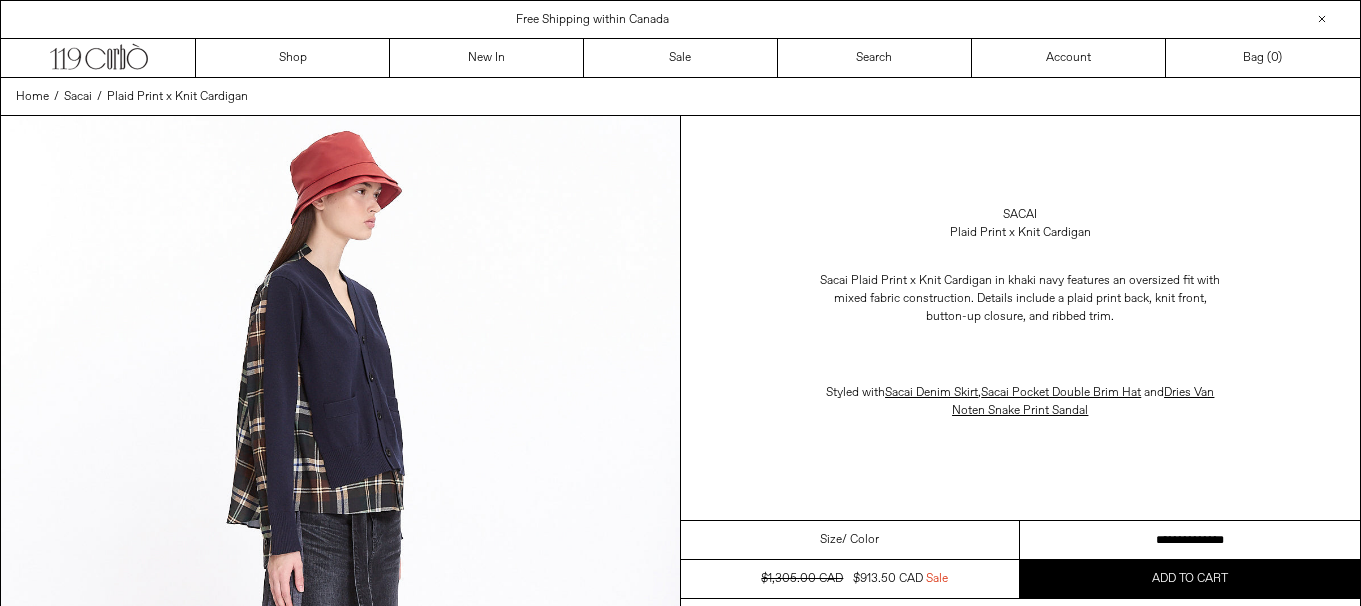 scroll, scrollTop: 0, scrollLeft: 0, axis: both 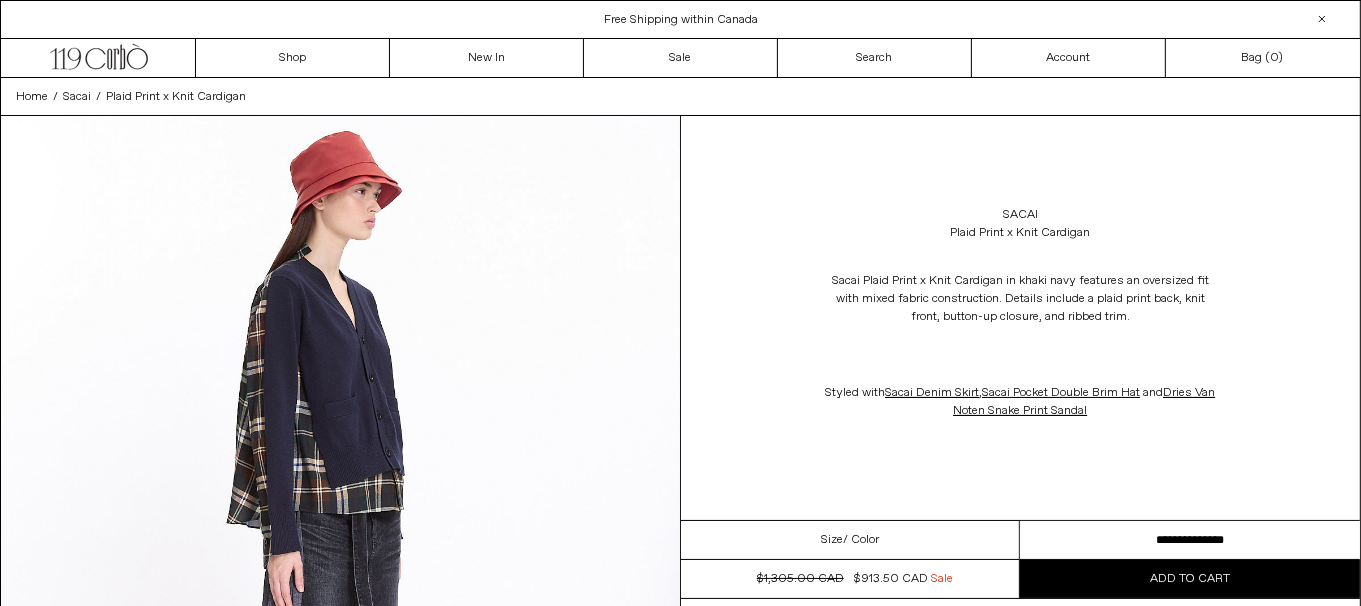 click on "**********" at bounding box center (1190, 540) 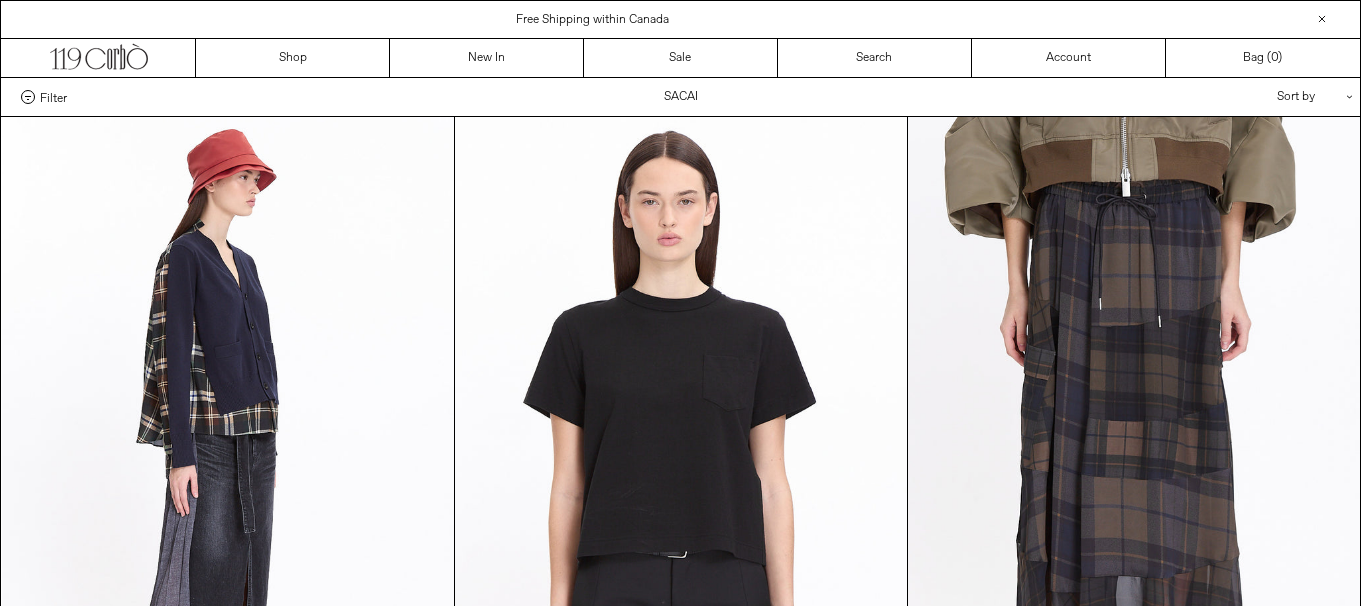 scroll, scrollTop: 0, scrollLeft: 0, axis: both 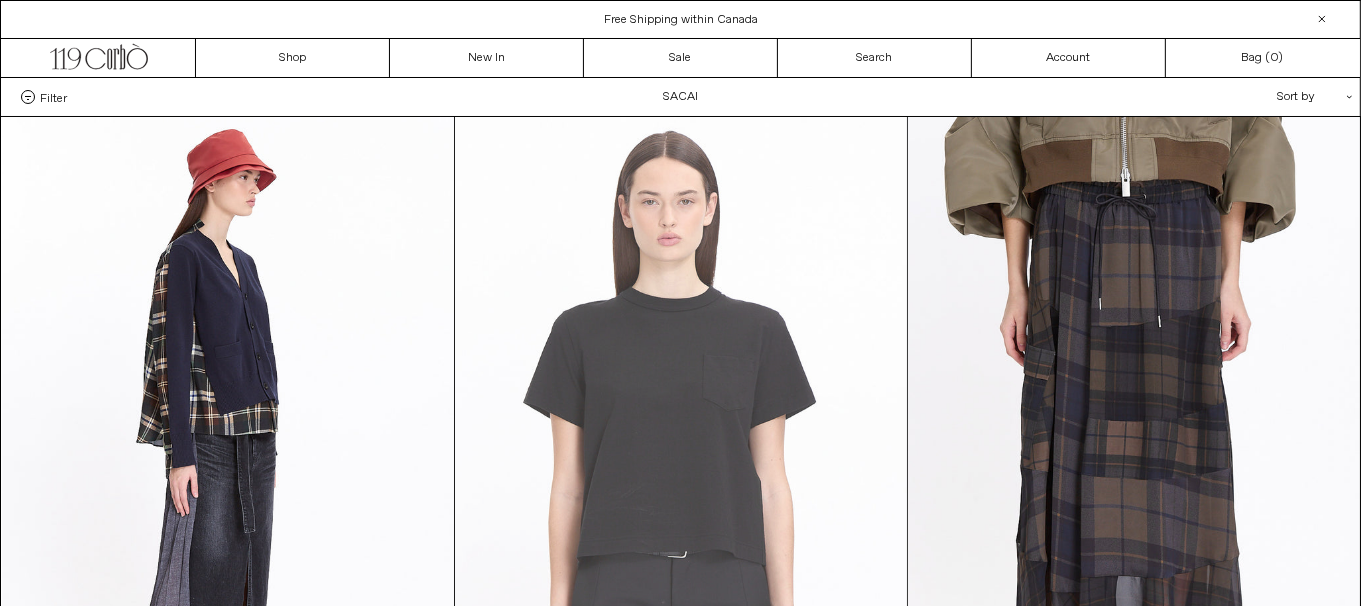 click at bounding box center [681, 456] 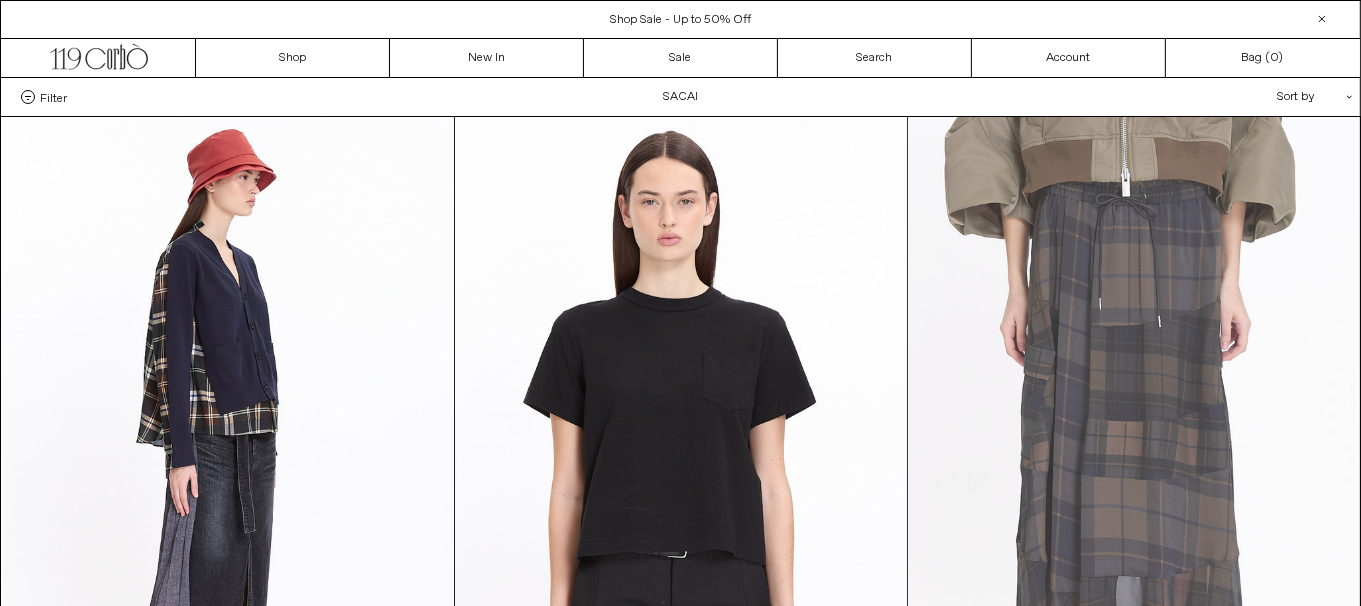 click at bounding box center [1134, 456] 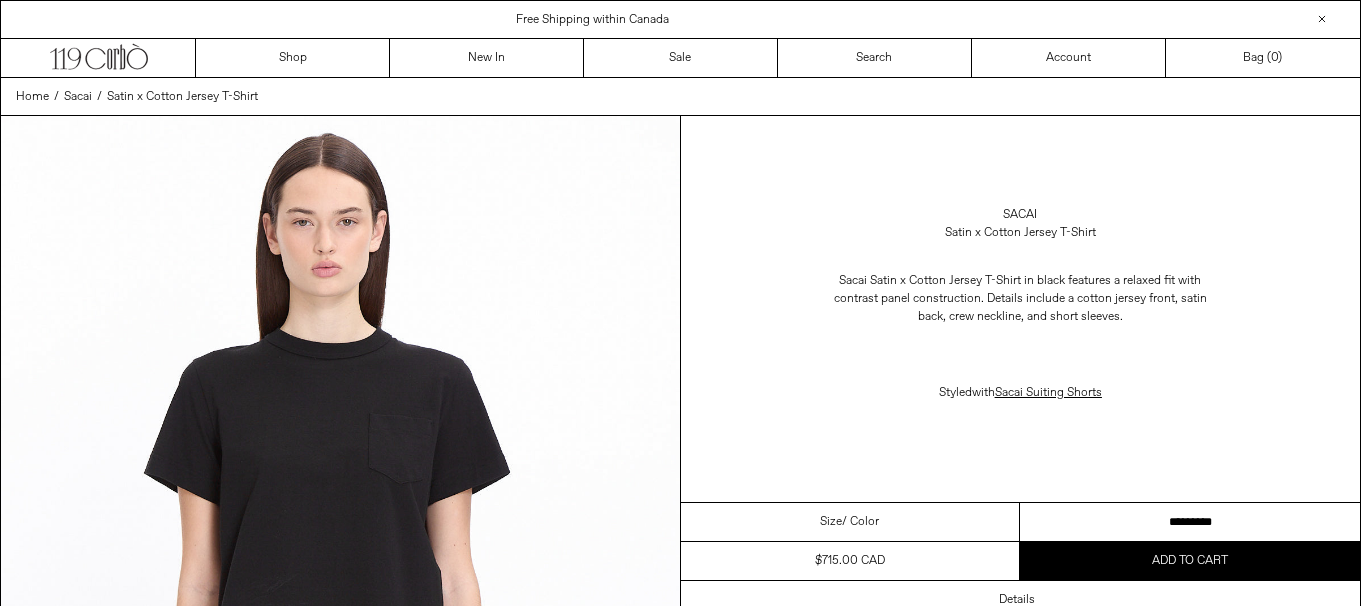 scroll, scrollTop: 0, scrollLeft: 0, axis: both 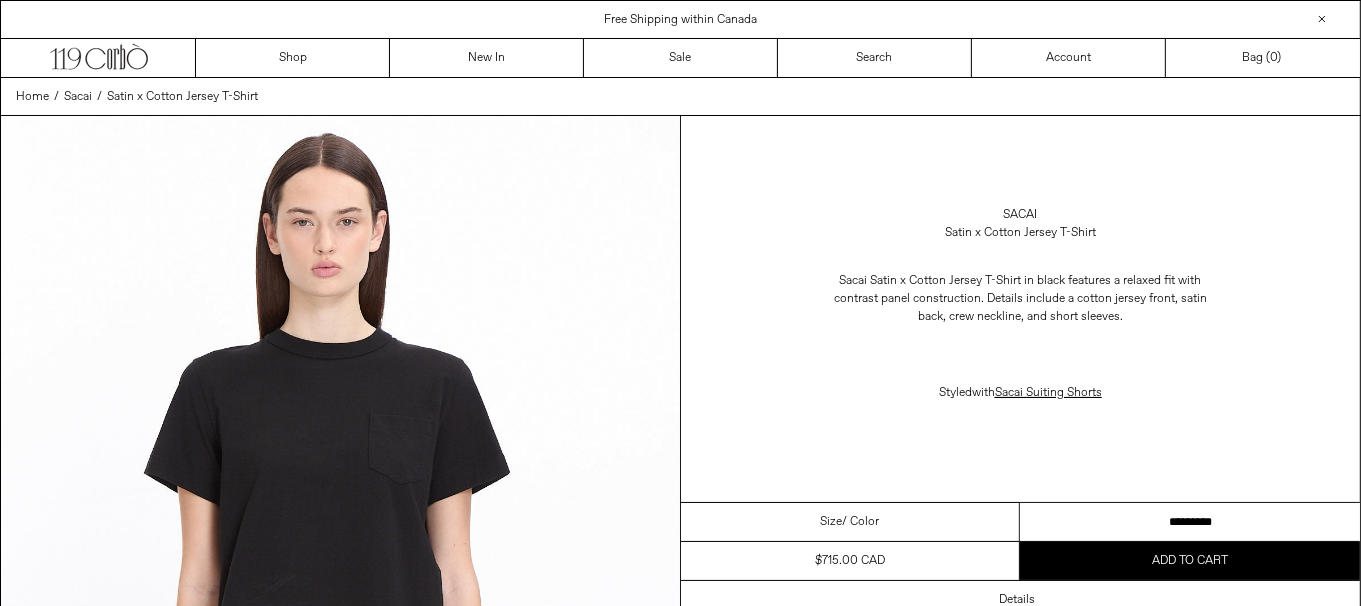 click on "**********" at bounding box center [1190, 522] 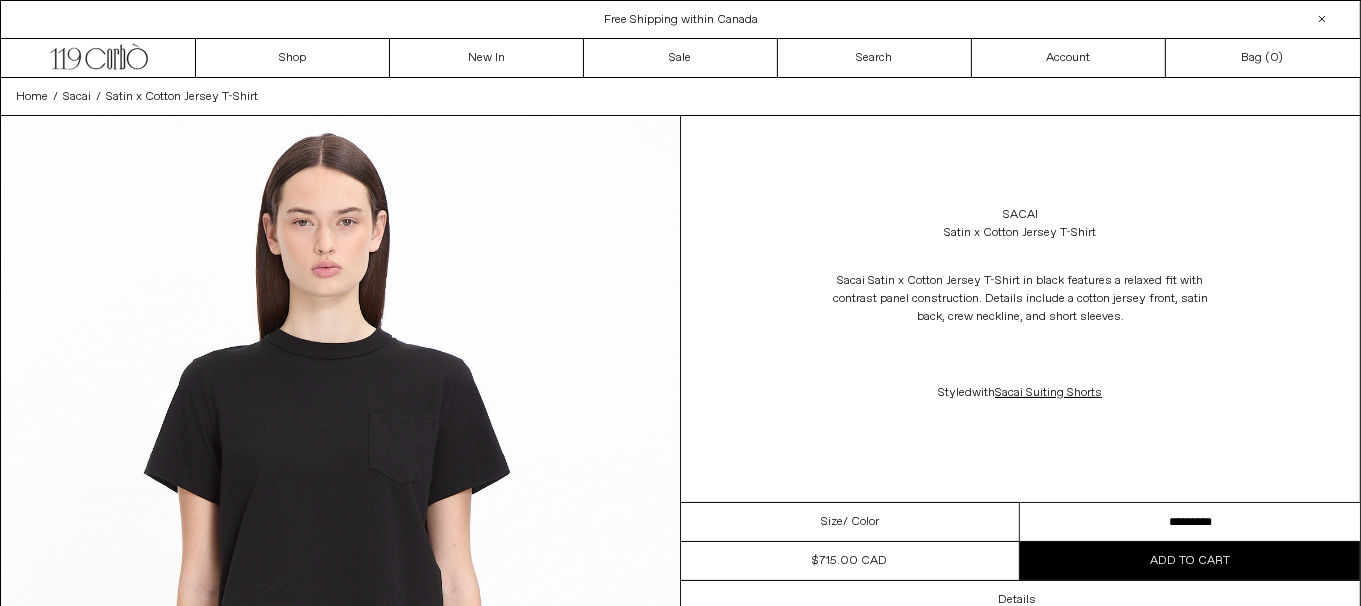 scroll, scrollTop: 0, scrollLeft: 0, axis: both 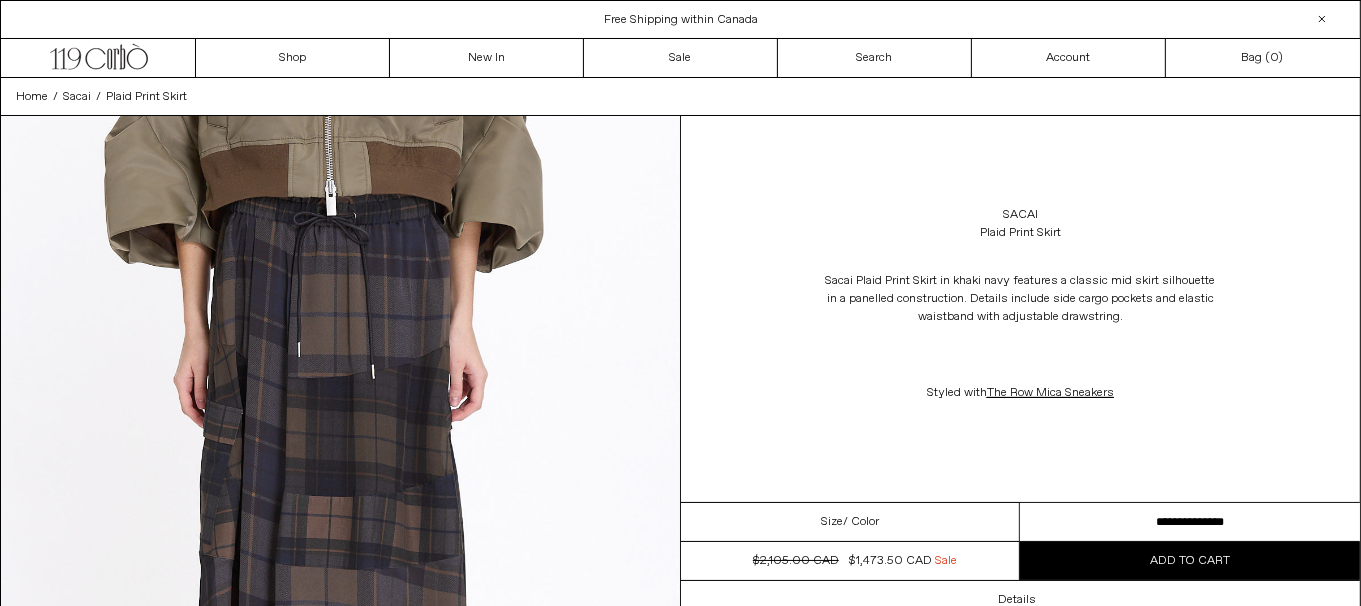 click on "**********" at bounding box center (1190, 522) 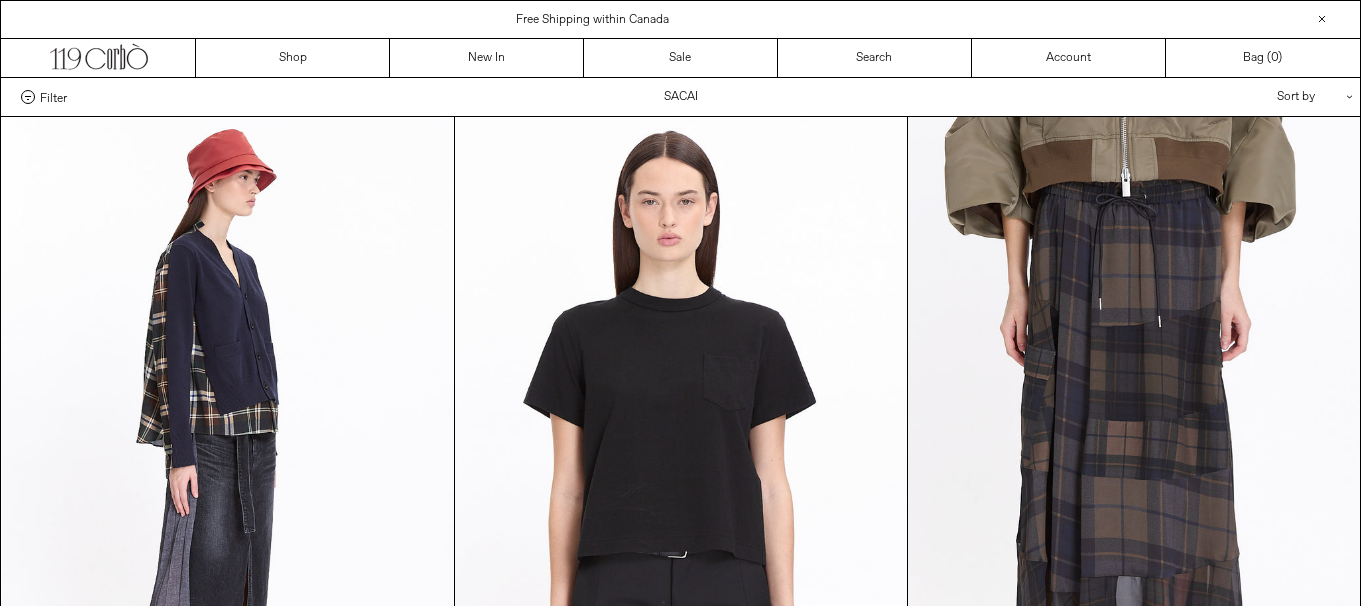 scroll, scrollTop: 0, scrollLeft: 0, axis: both 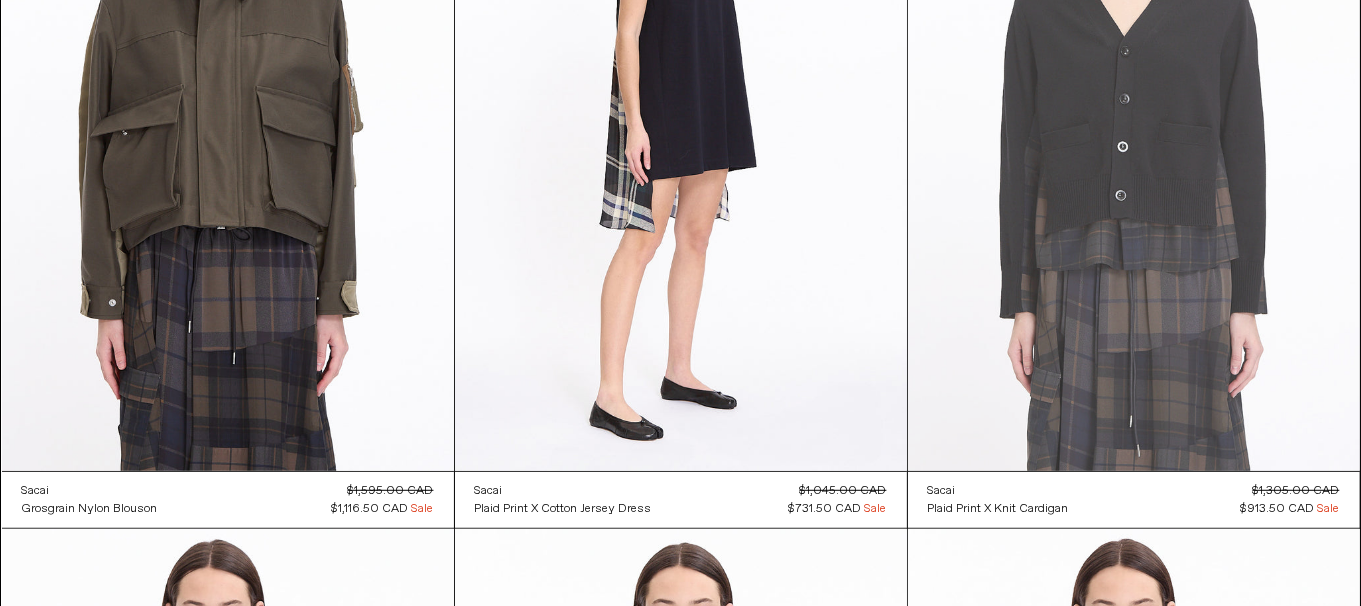 click at bounding box center [1134, 132] 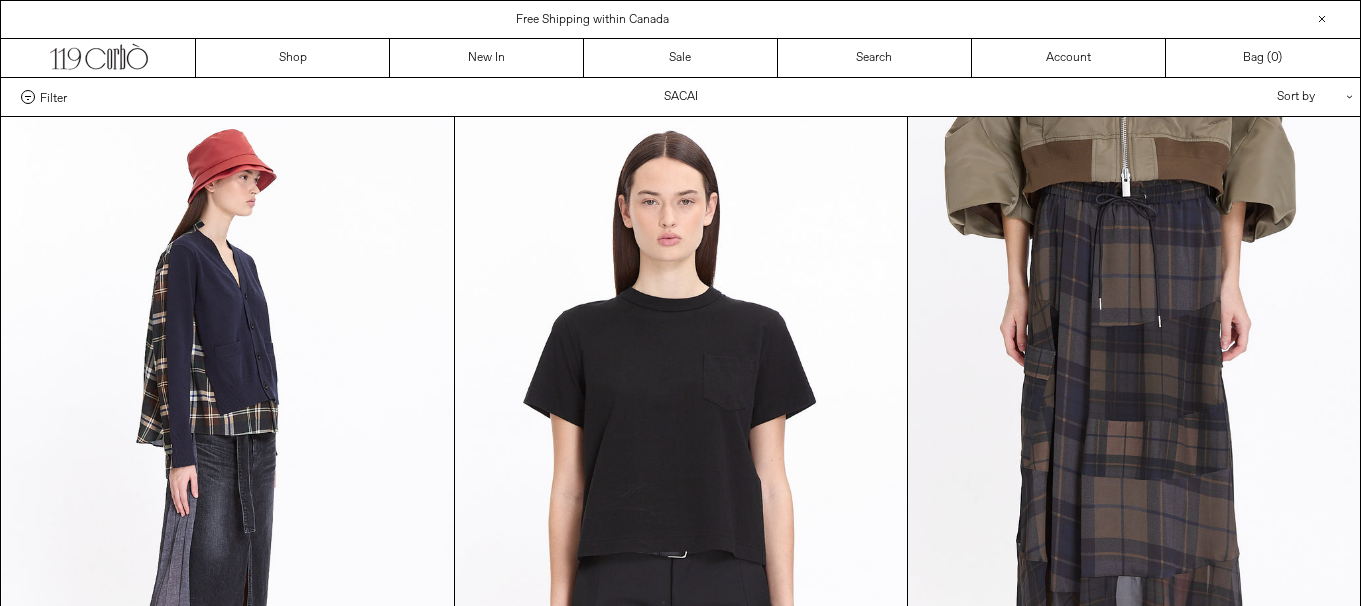scroll, scrollTop: 1060, scrollLeft: 0, axis: vertical 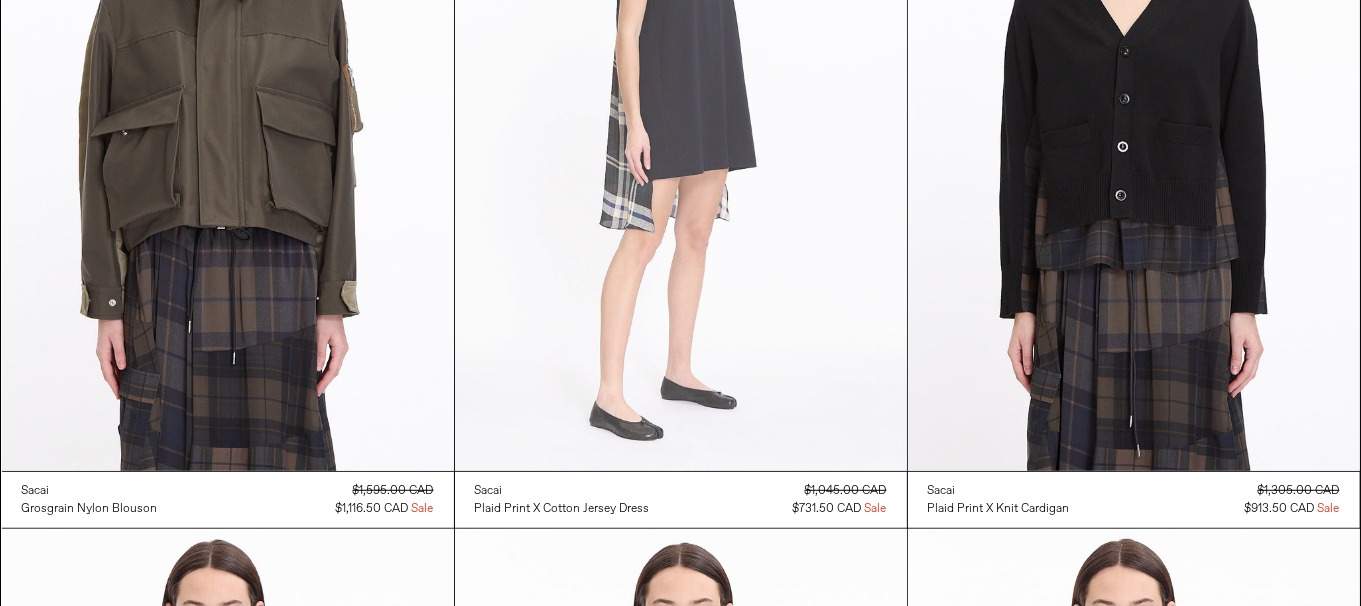 click at bounding box center [681, 132] 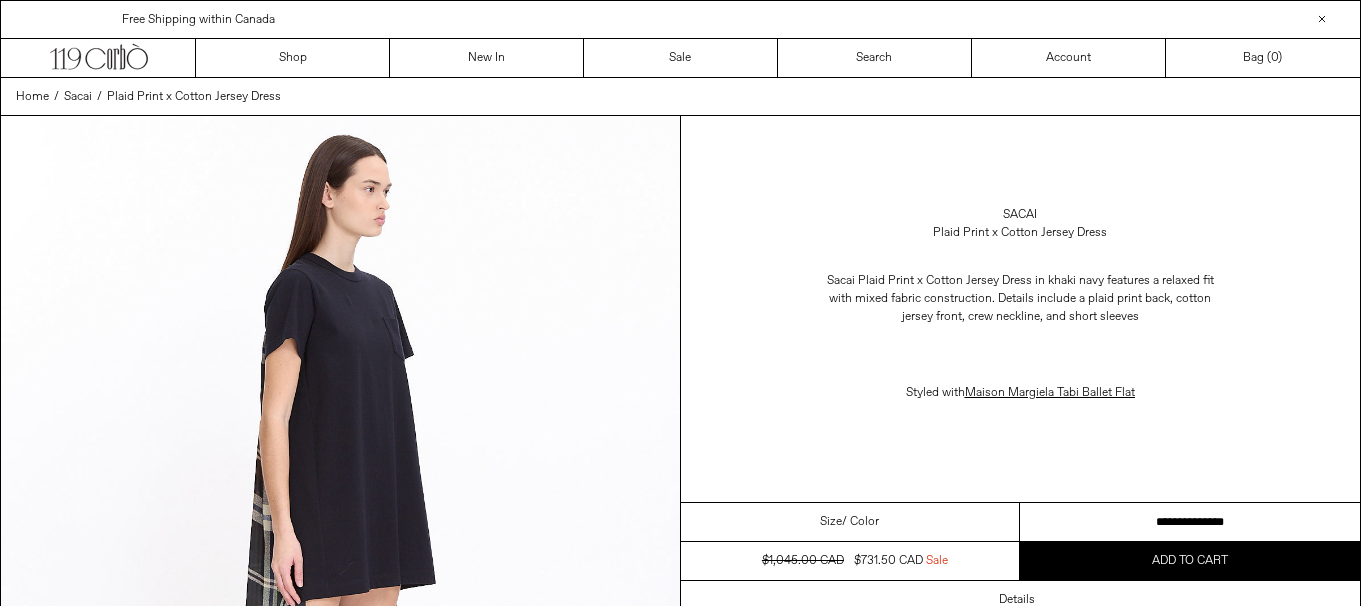 scroll, scrollTop: 0, scrollLeft: 0, axis: both 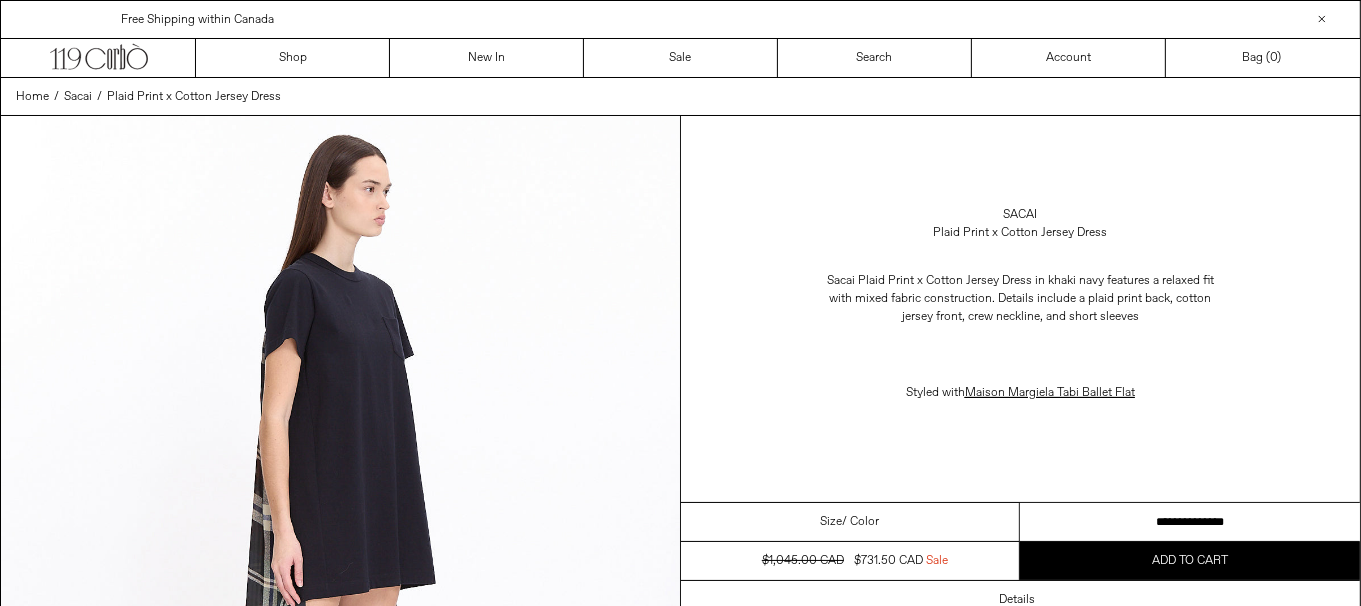 click on "**********" at bounding box center (1190, 522) 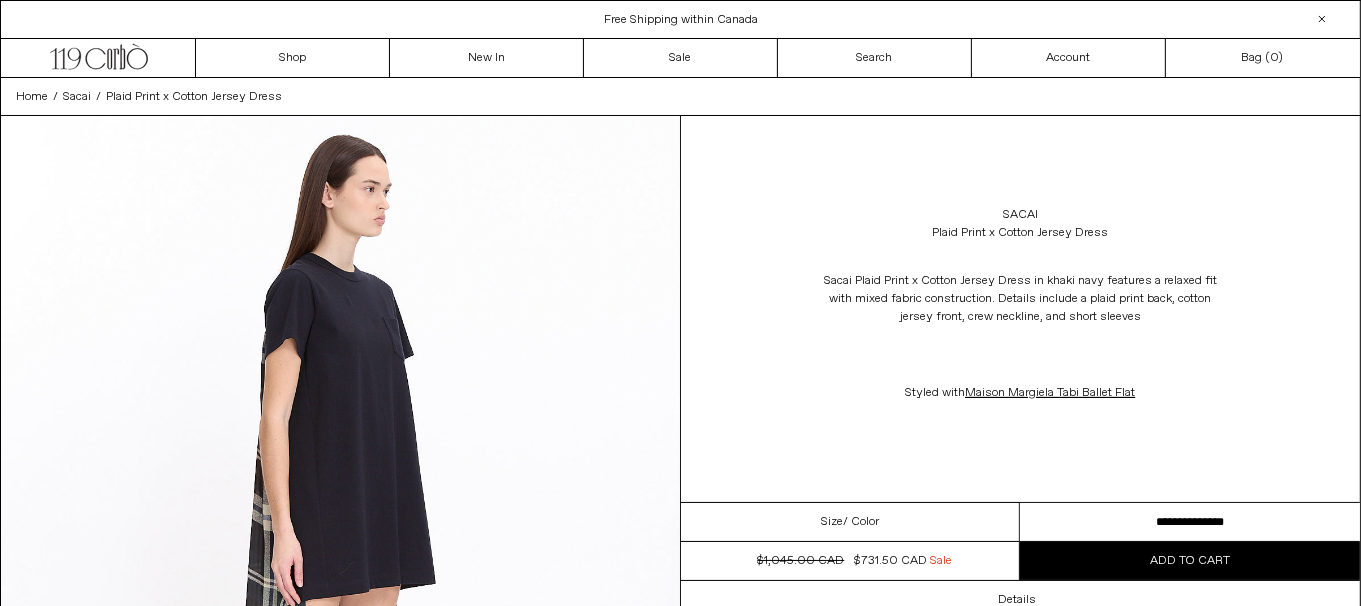 scroll, scrollTop: 0, scrollLeft: 0, axis: both 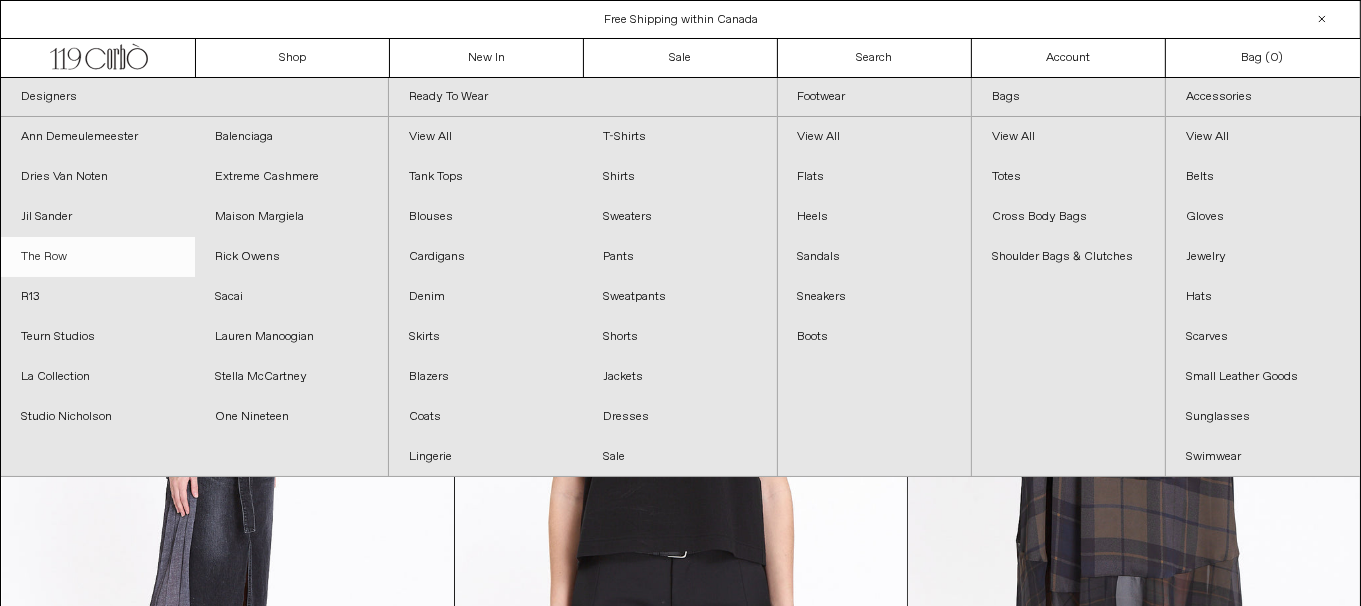 click on "The Row" at bounding box center (98, 257) 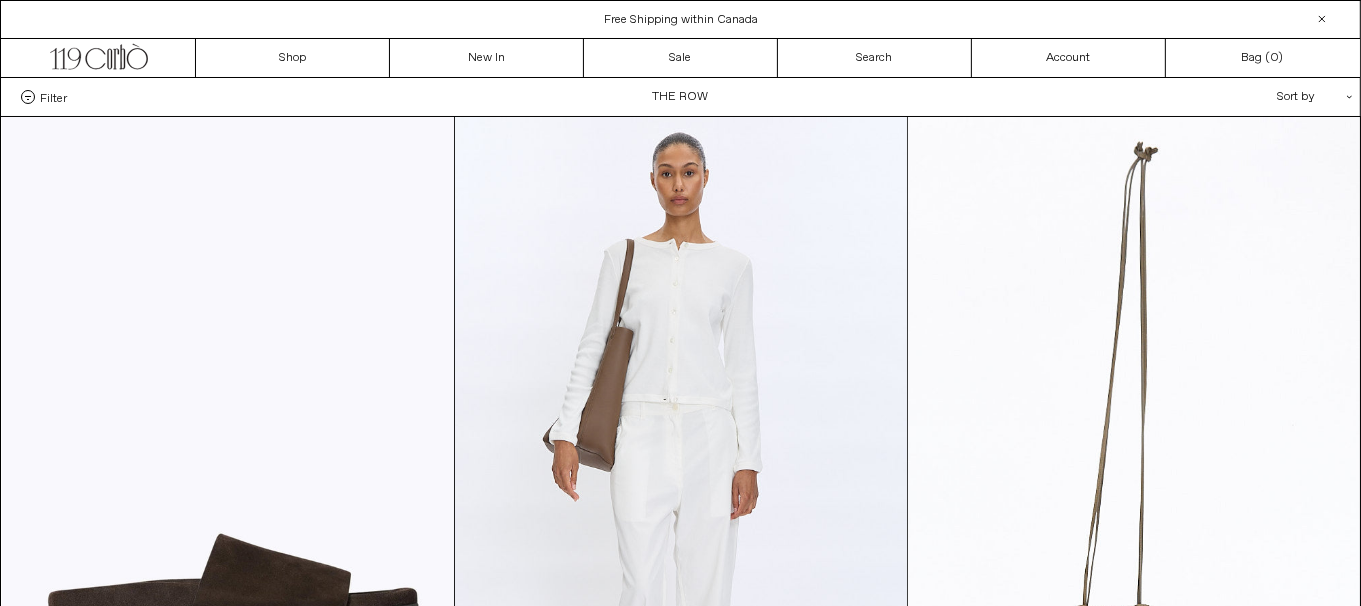 scroll, scrollTop: 0, scrollLeft: 0, axis: both 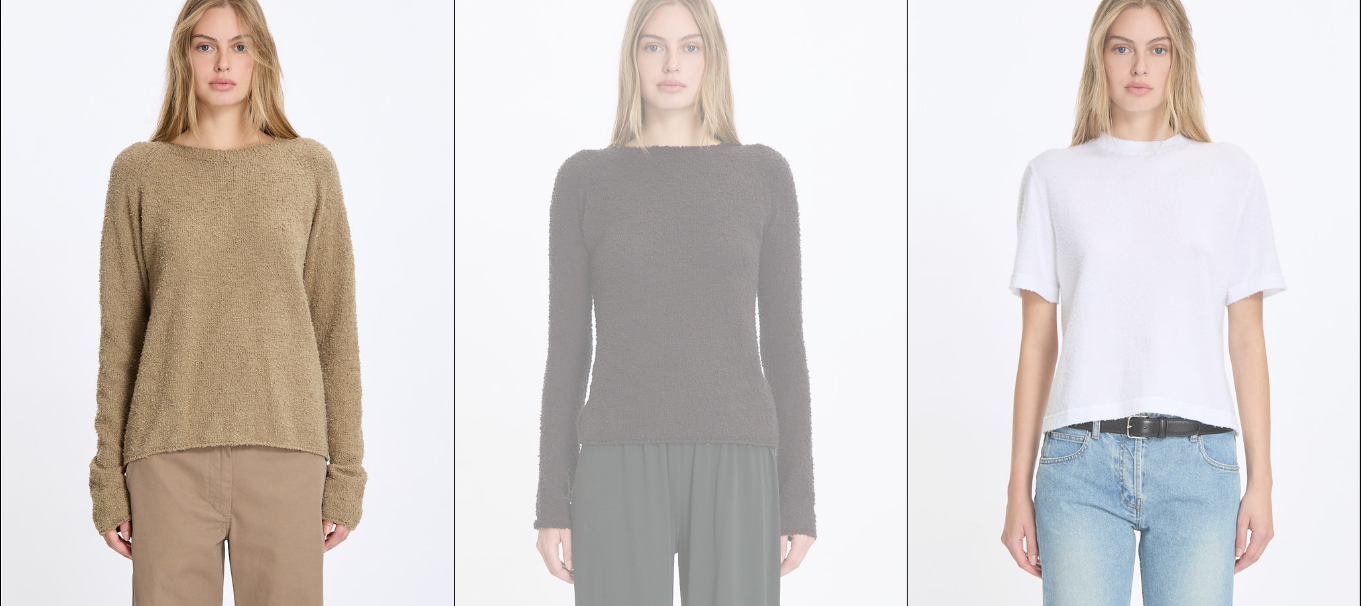click at bounding box center (1134, 307) 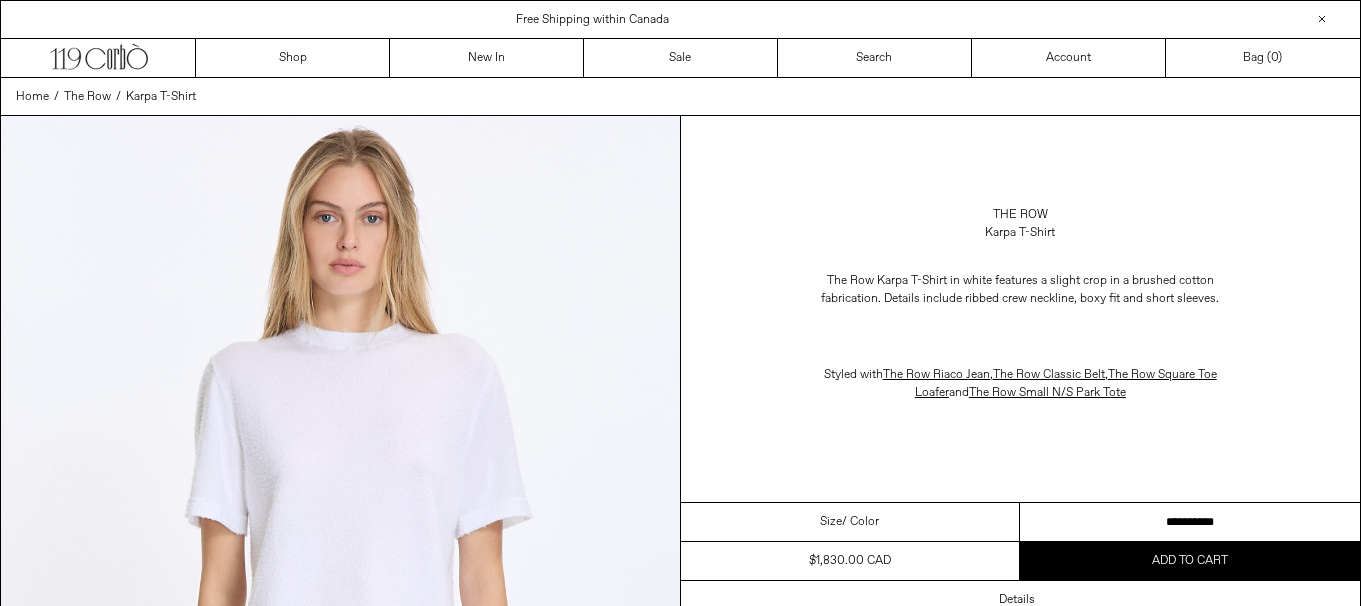 scroll, scrollTop: 0, scrollLeft: 0, axis: both 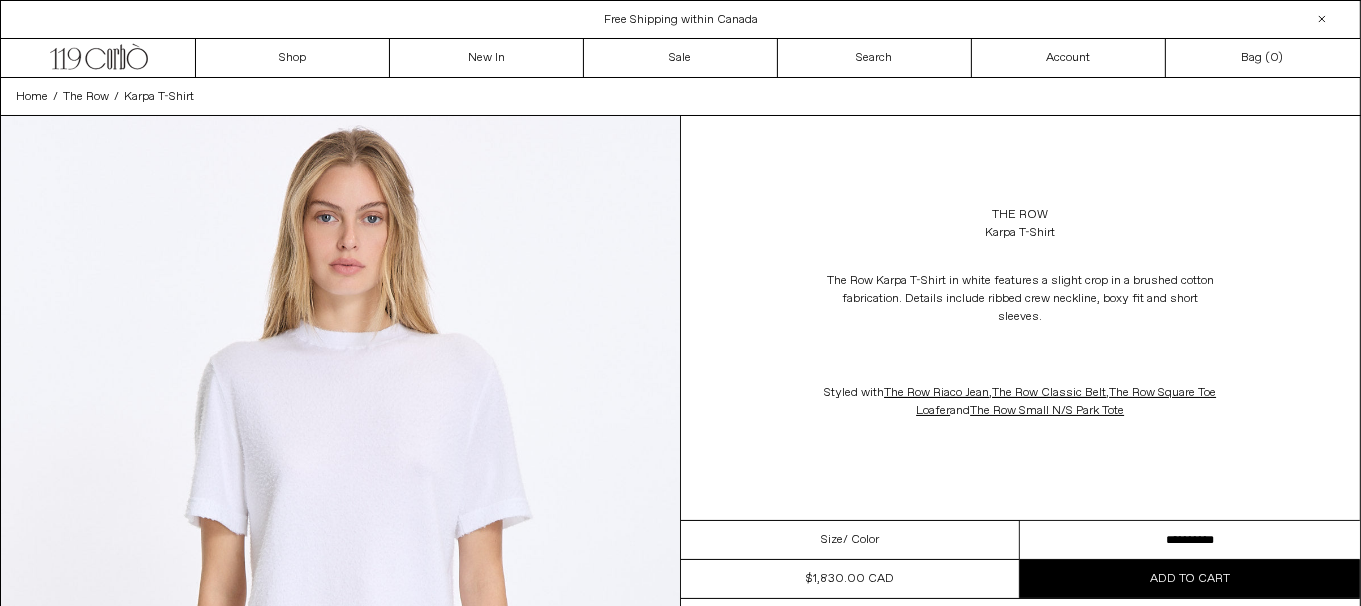 click on "**********" at bounding box center (1190, 540) 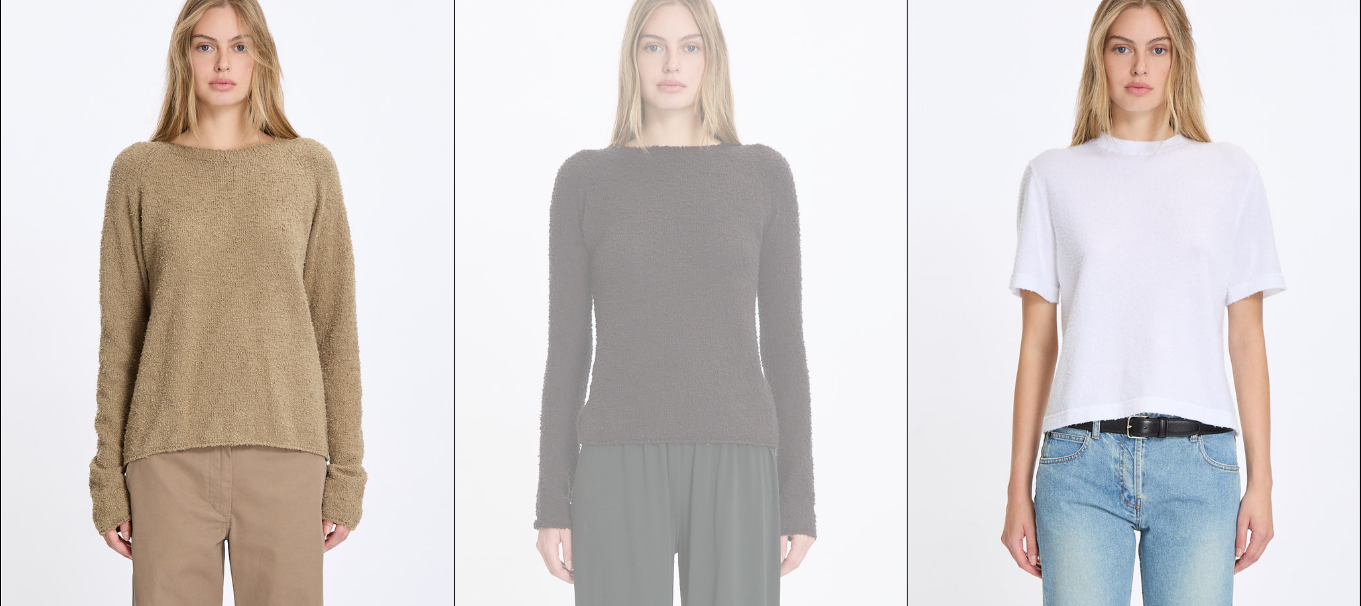 scroll, scrollTop: 0, scrollLeft: 0, axis: both 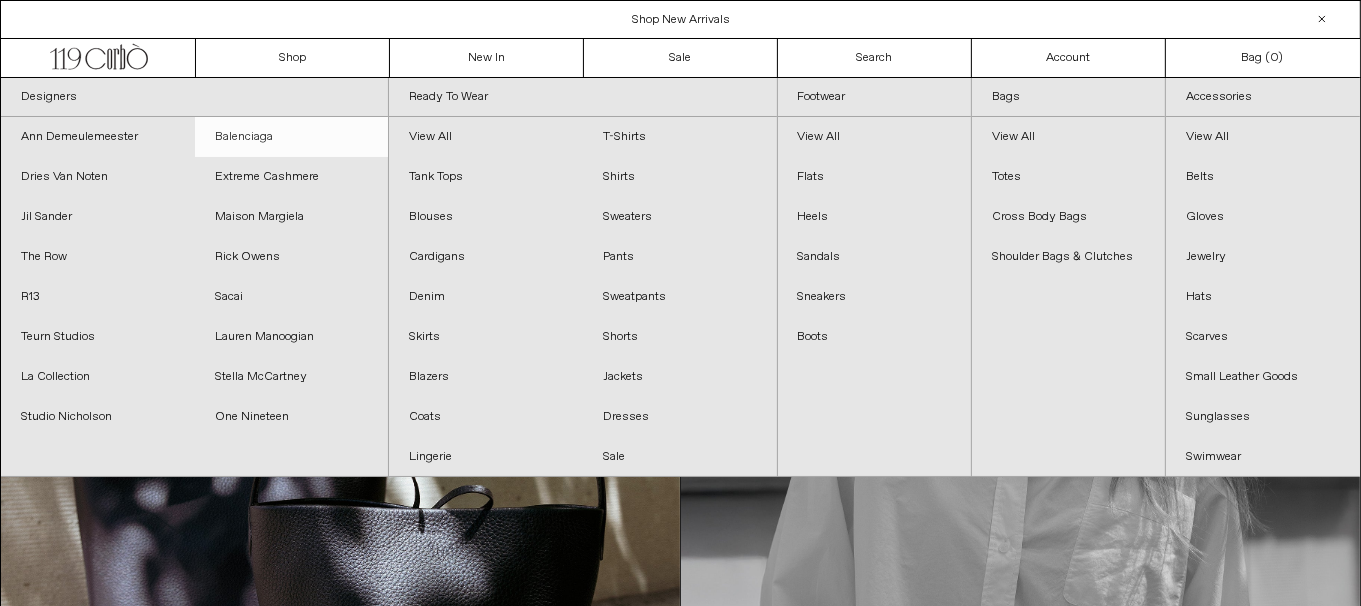 click on "Balenciaga" at bounding box center [292, 137] 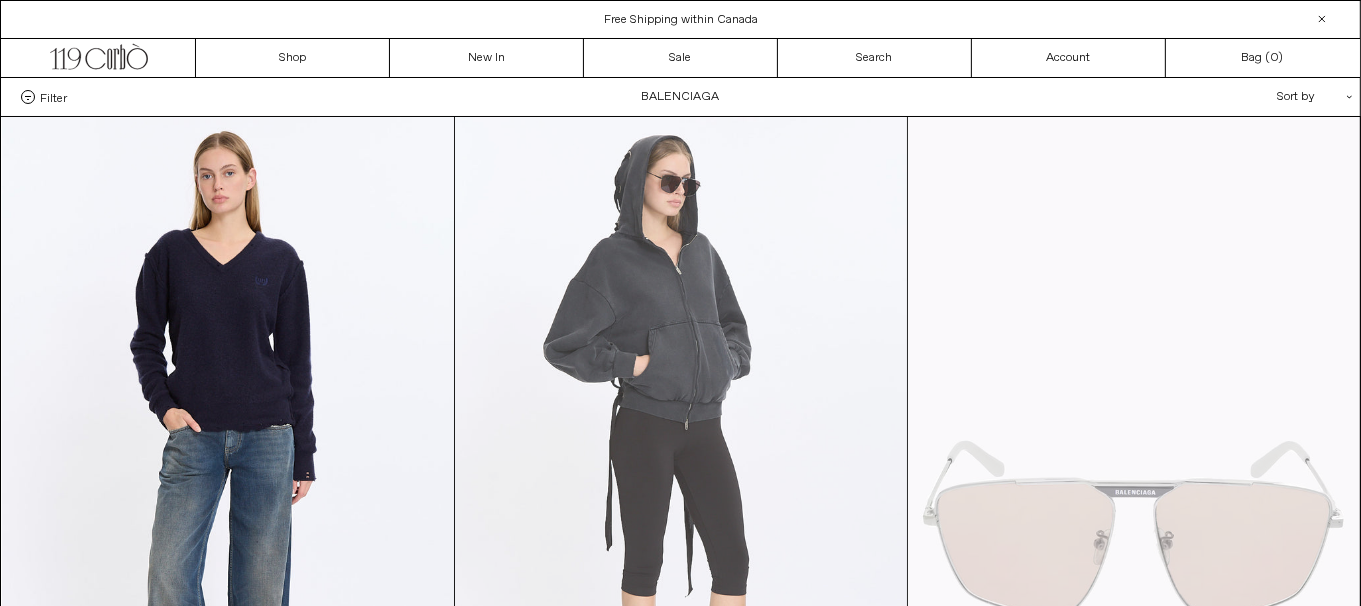scroll, scrollTop: 0, scrollLeft: 0, axis: both 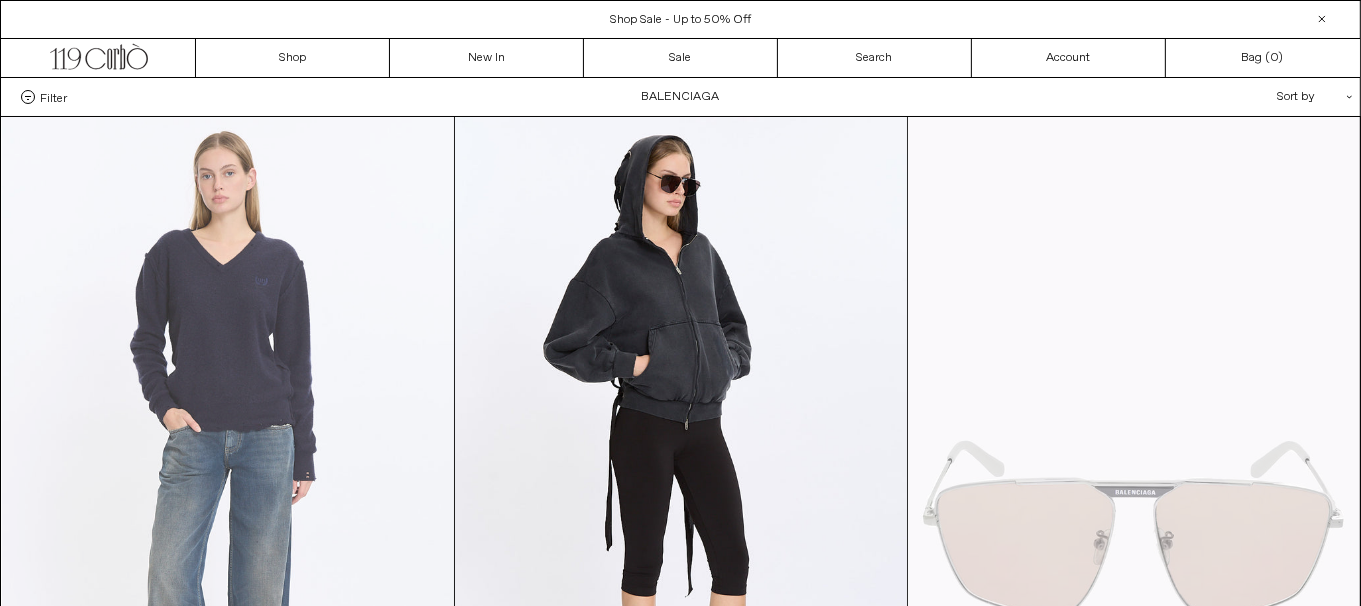 click at bounding box center [228, 456] 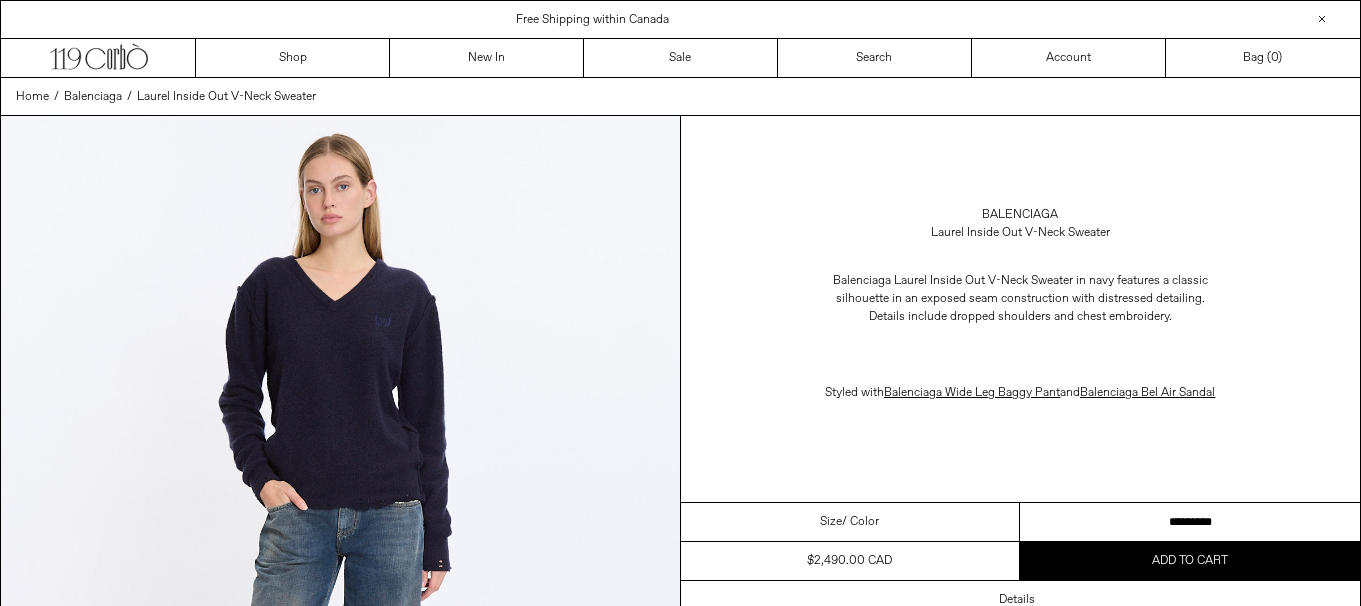scroll, scrollTop: 0, scrollLeft: 0, axis: both 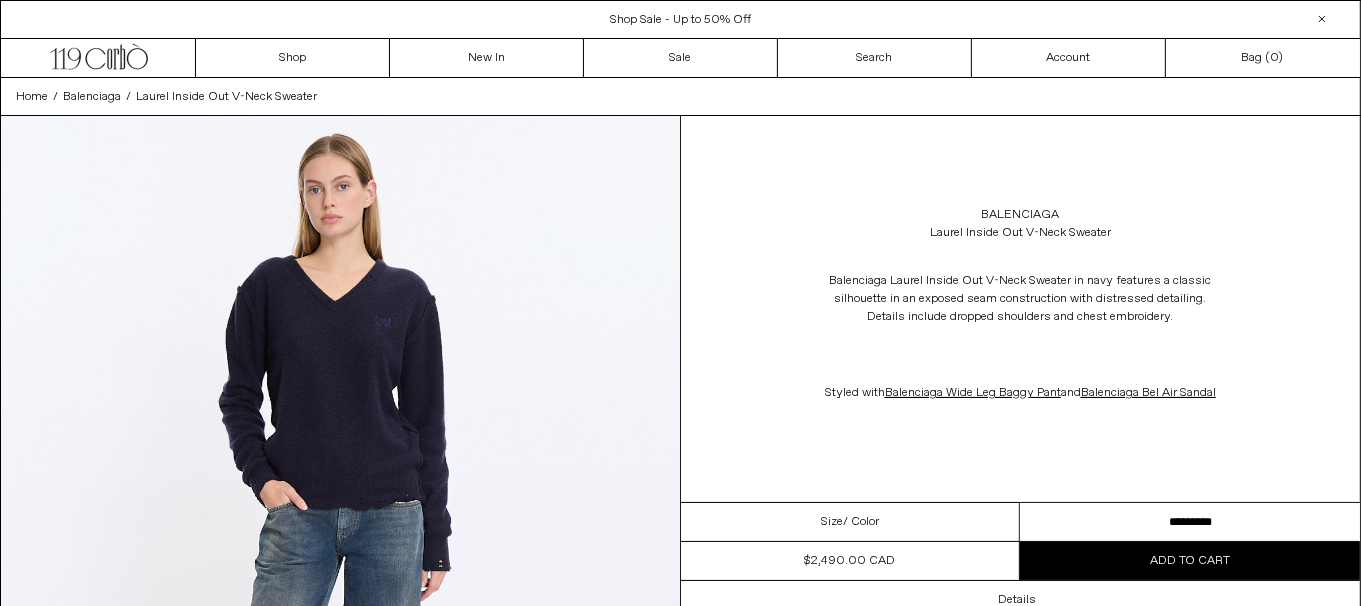 drag, startPoint x: 1153, startPoint y: 527, endPoint x: 1112, endPoint y: 543, distance: 44.011364 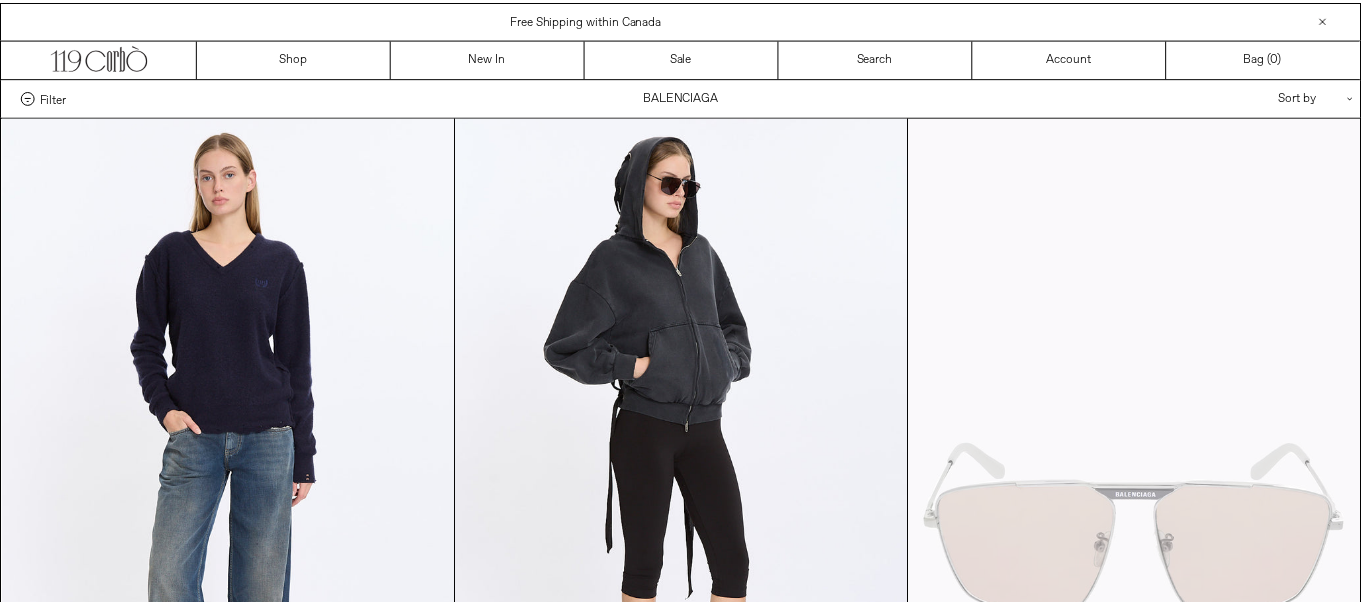 scroll, scrollTop: 0, scrollLeft: 0, axis: both 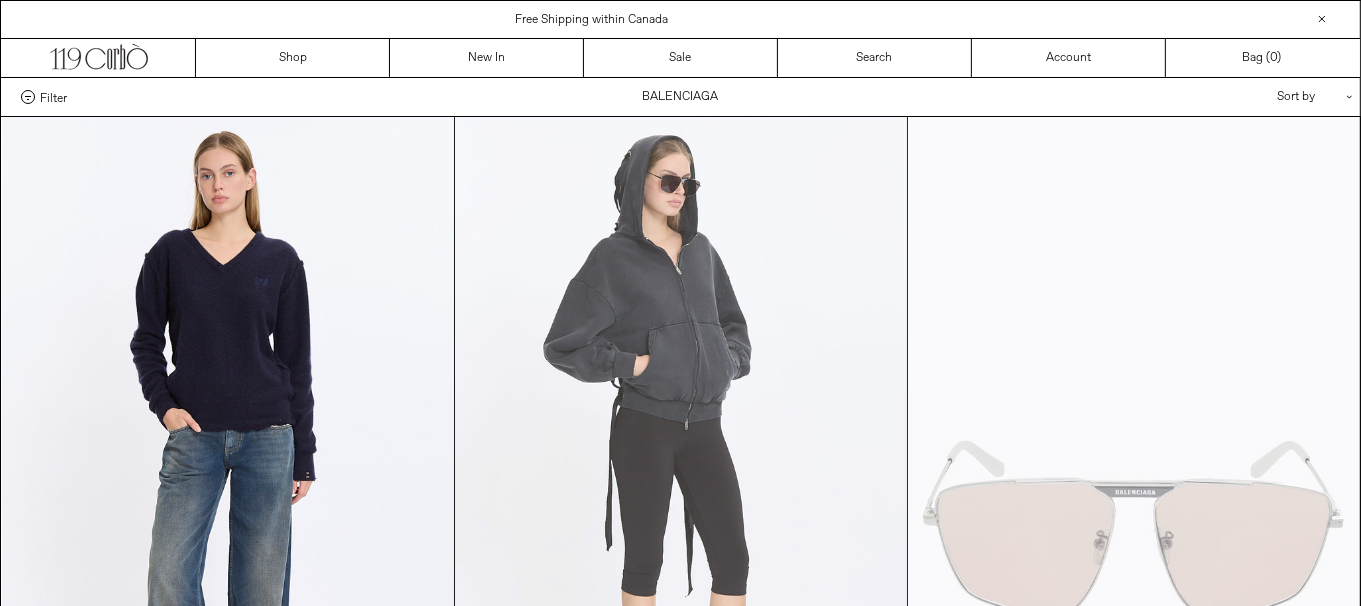 click at bounding box center [681, 456] 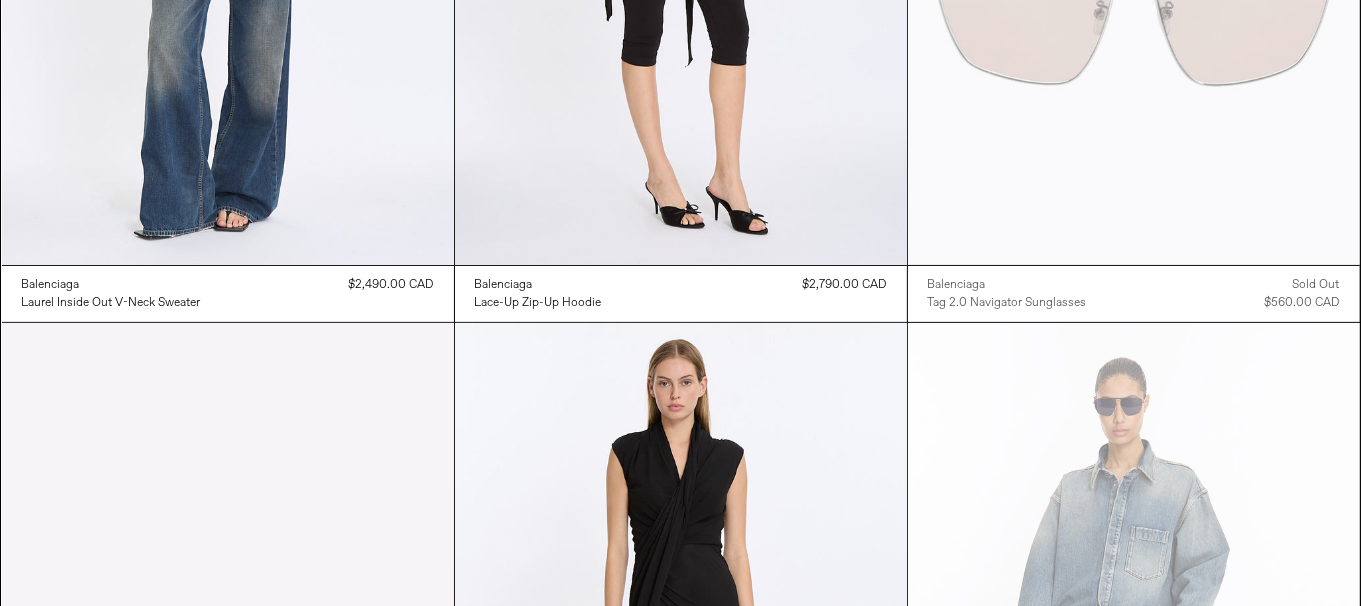 scroll, scrollTop: 1060, scrollLeft: 0, axis: vertical 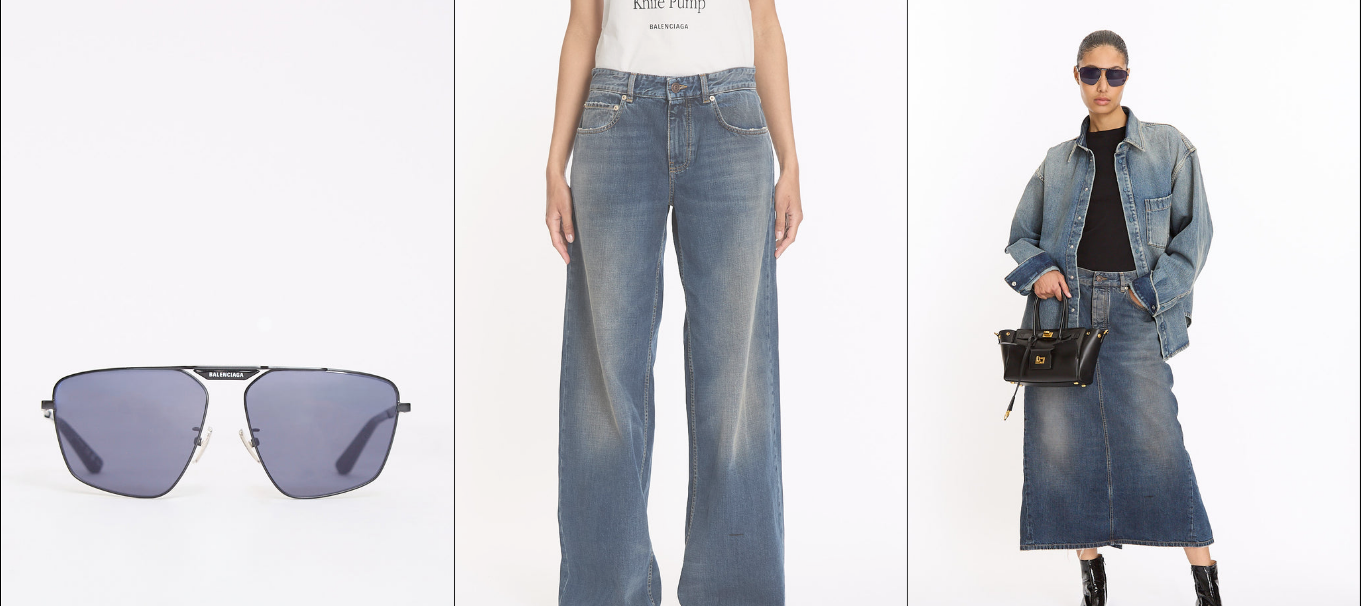 click at bounding box center [681, 338] 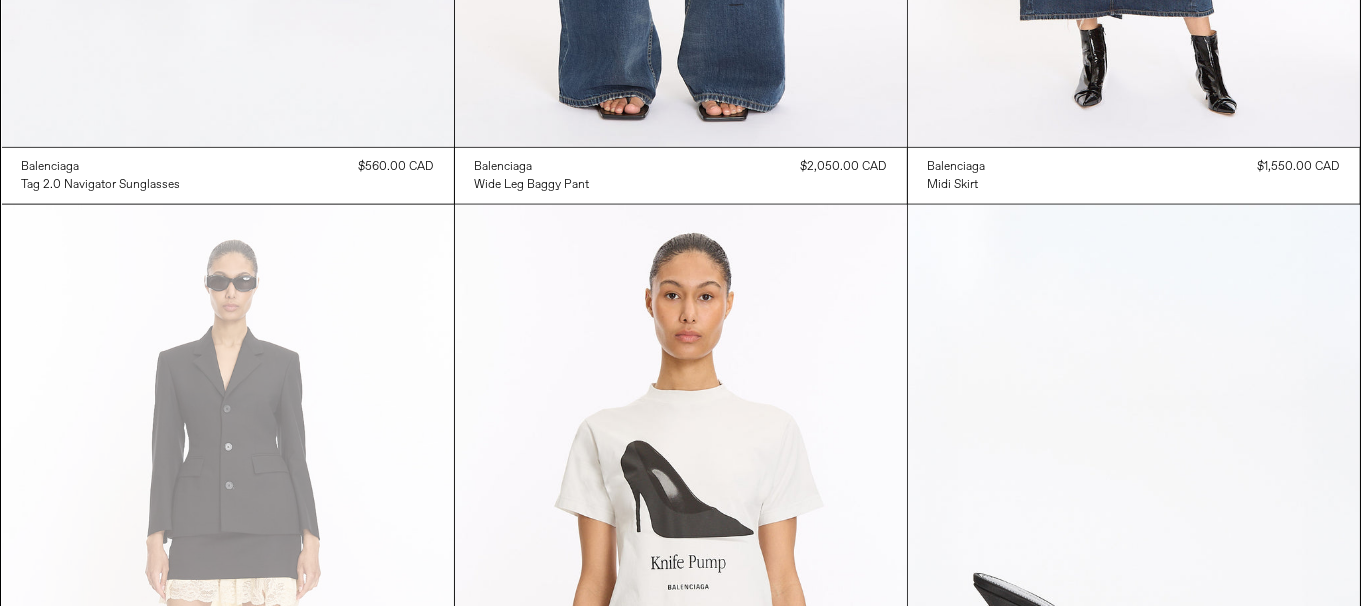 scroll, scrollTop: 2650, scrollLeft: 0, axis: vertical 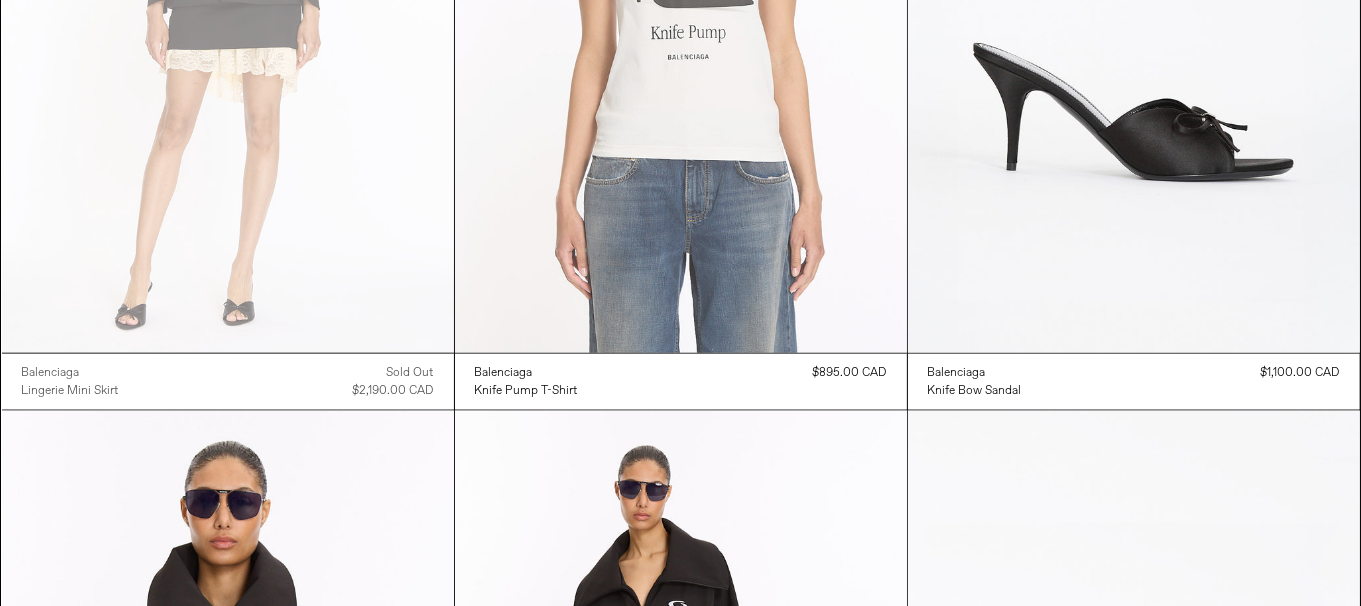 click at bounding box center [681, 14] 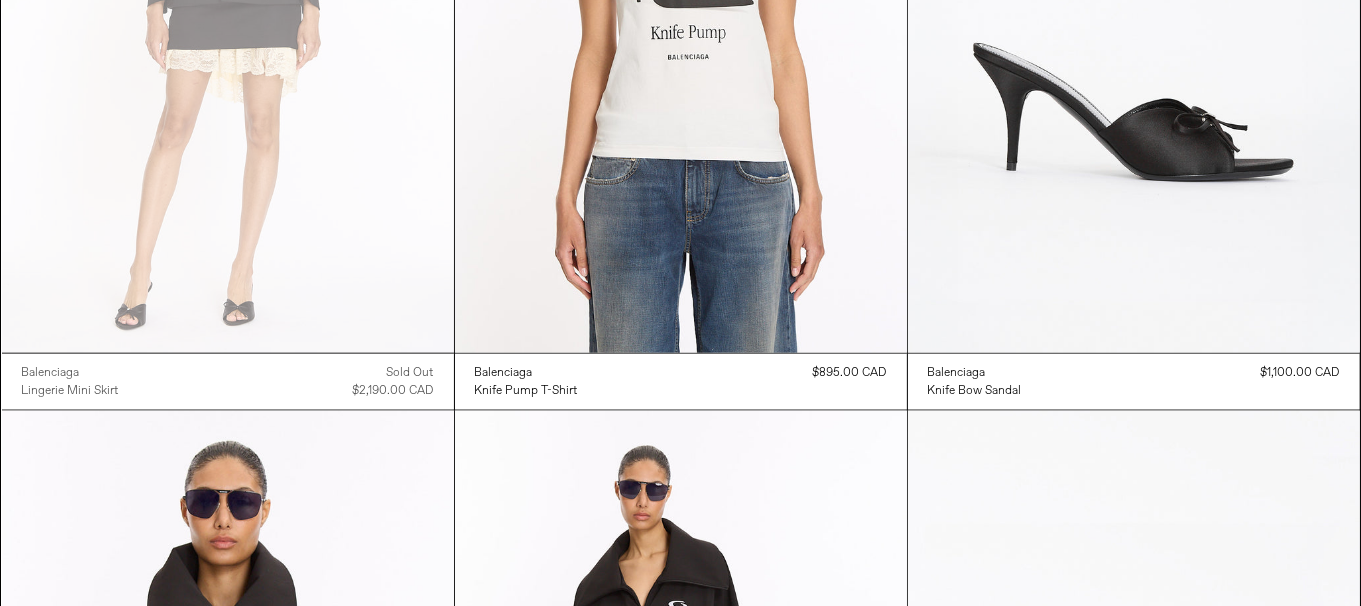 scroll, scrollTop: 3180, scrollLeft: 0, axis: vertical 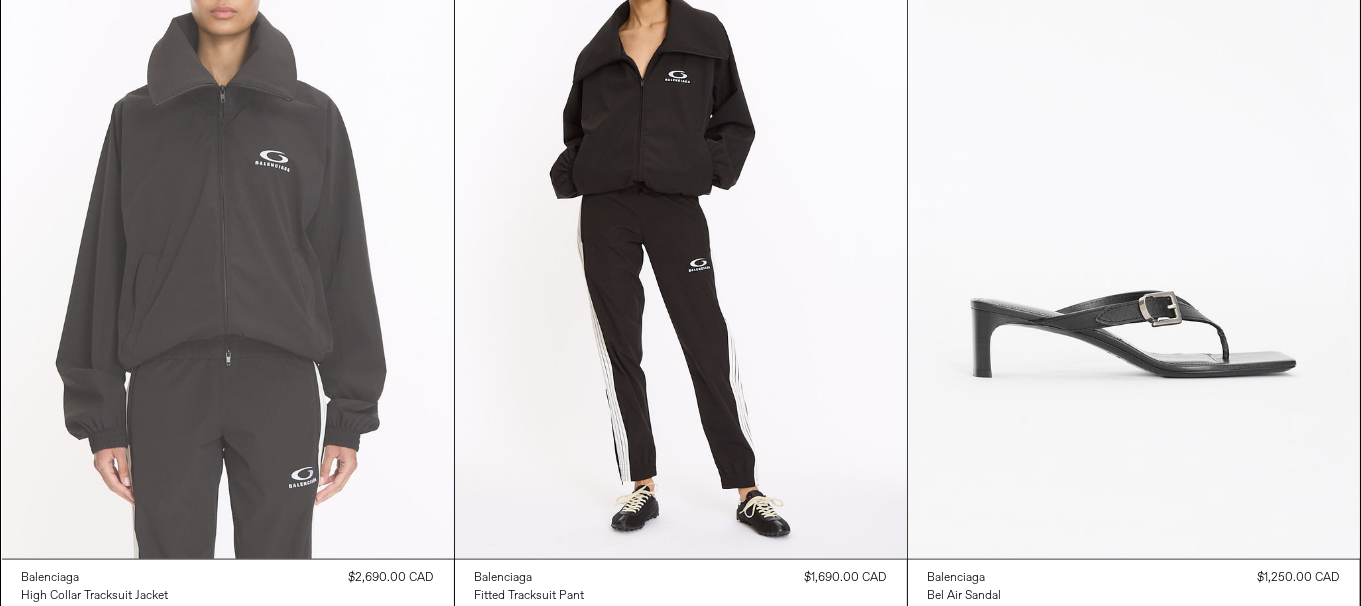 click at bounding box center (228, 220) 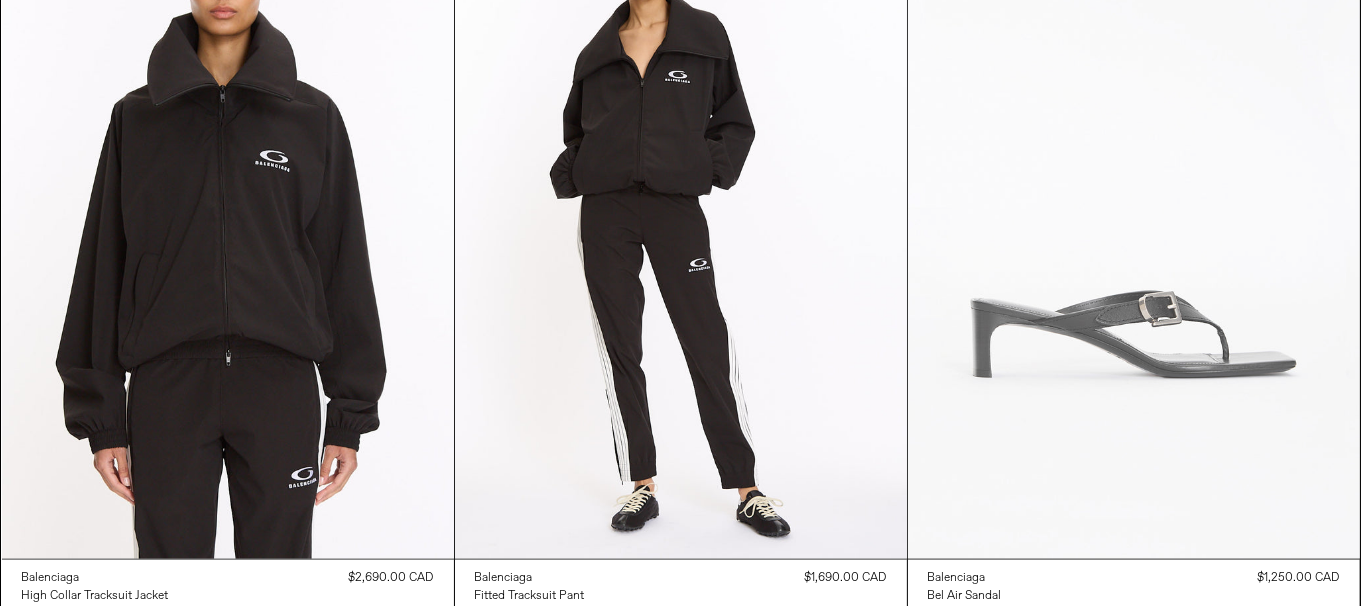 click at bounding box center [1134, 220] 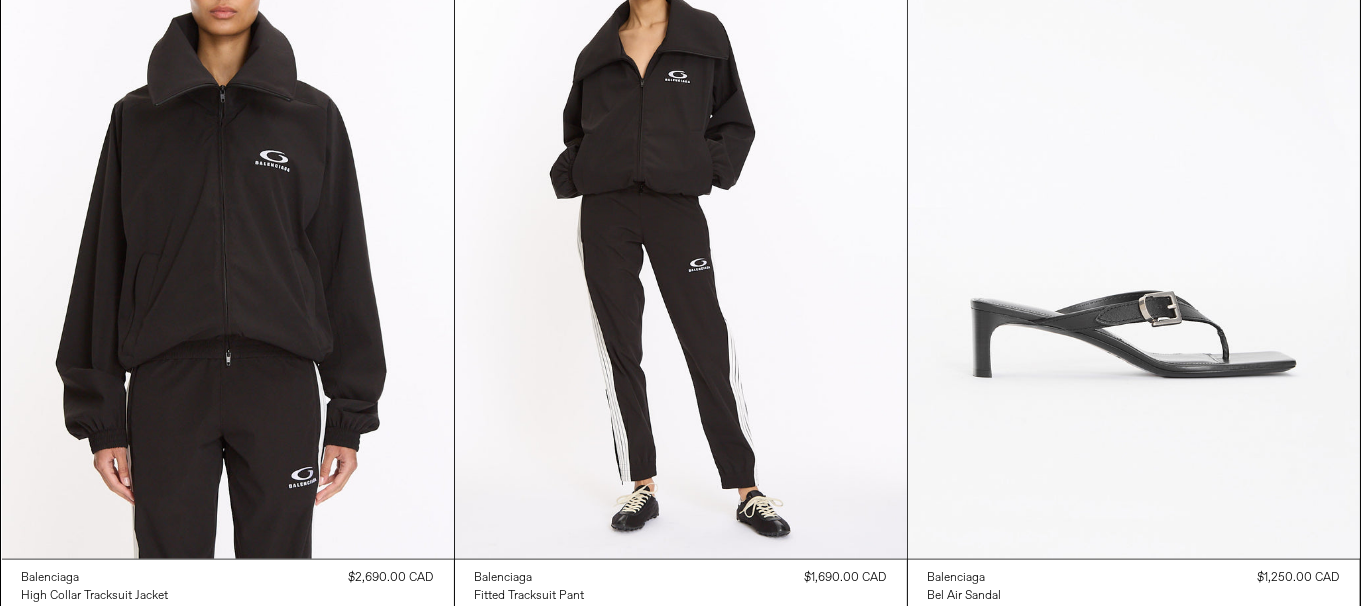 scroll, scrollTop: 3711, scrollLeft: 0, axis: vertical 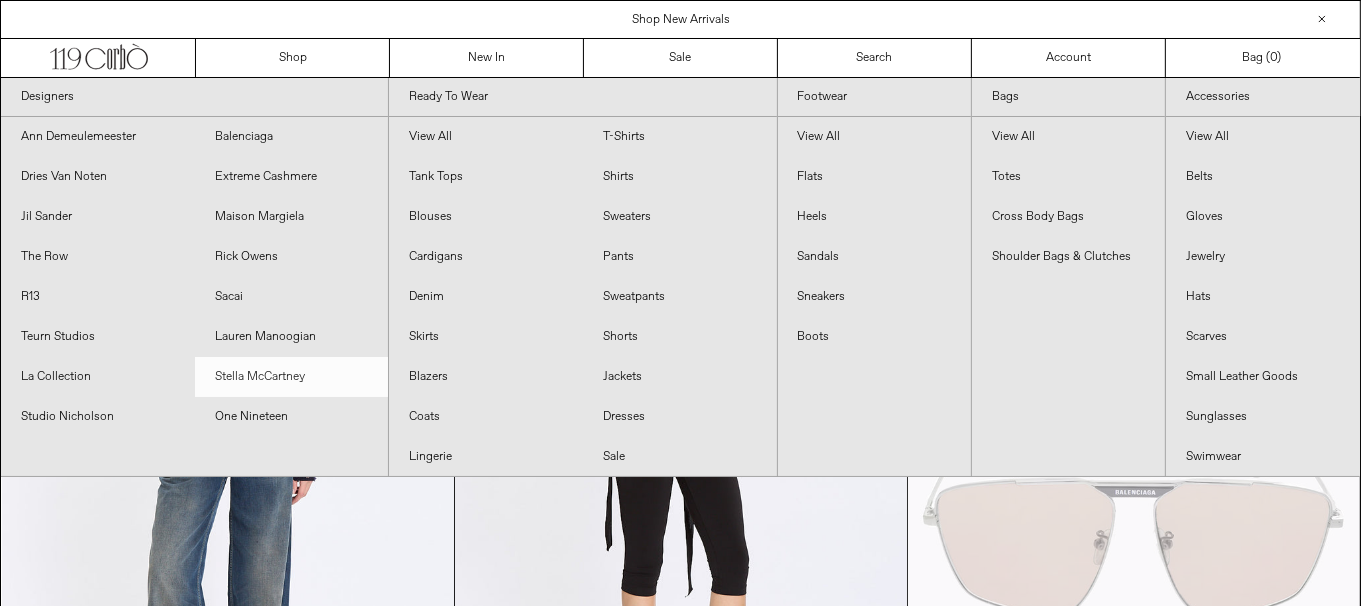 click on "Stella McCartney" at bounding box center [292, 377] 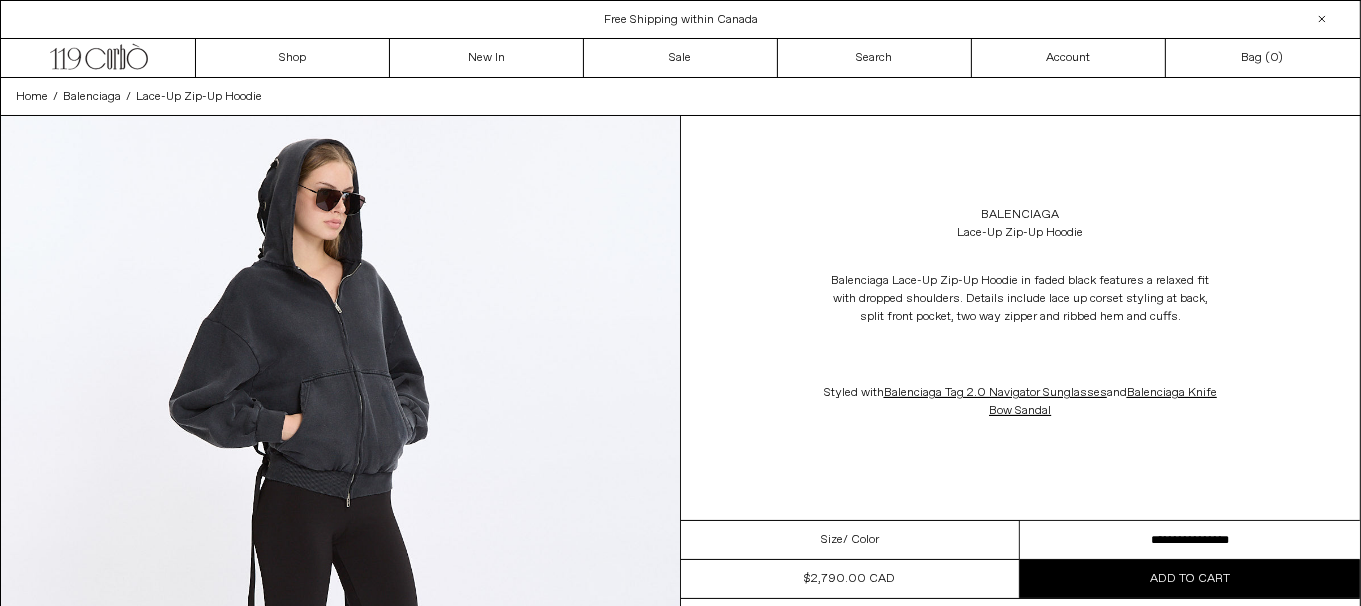 scroll, scrollTop: 0, scrollLeft: 0, axis: both 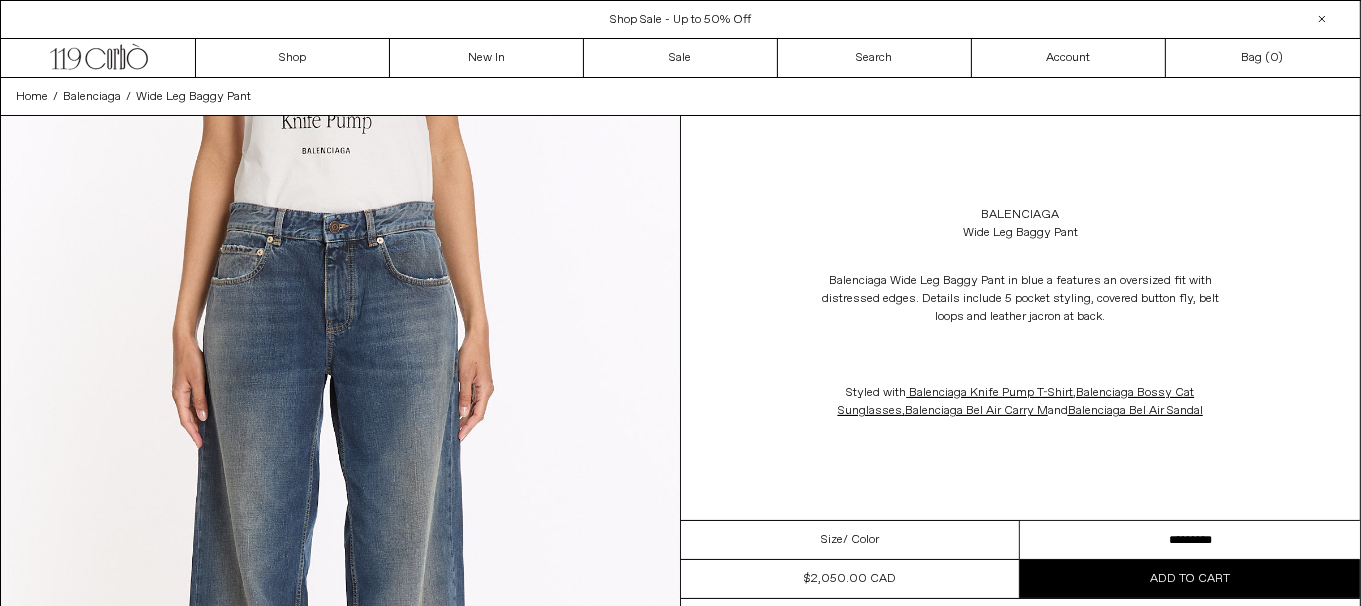 click on "**********" at bounding box center [1190, 540] 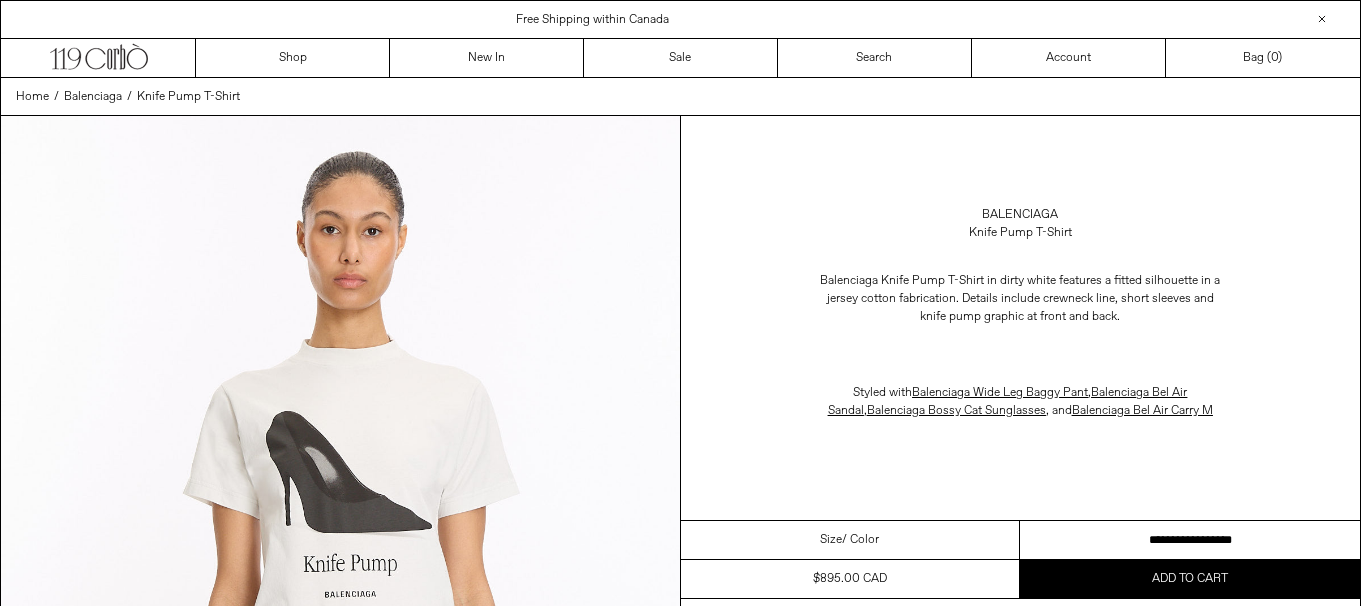 scroll, scrollTop: 0, scrollLeft: 0, axis: both 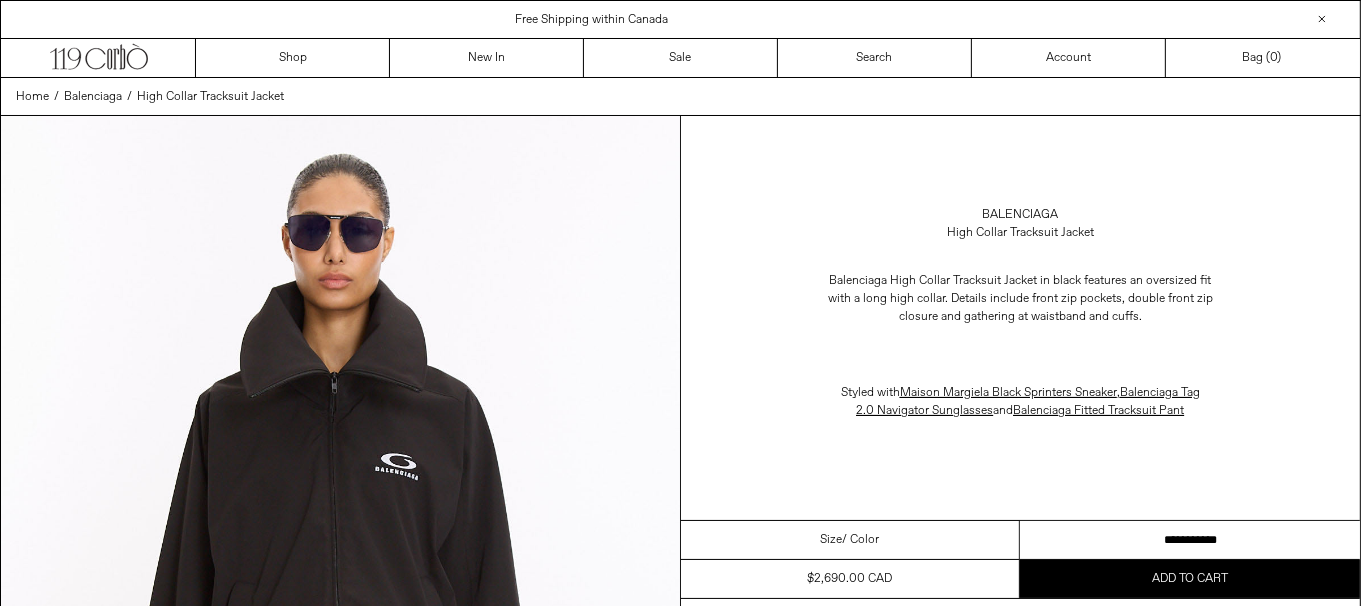 click on "**********" at bounding box center [1190, 540] 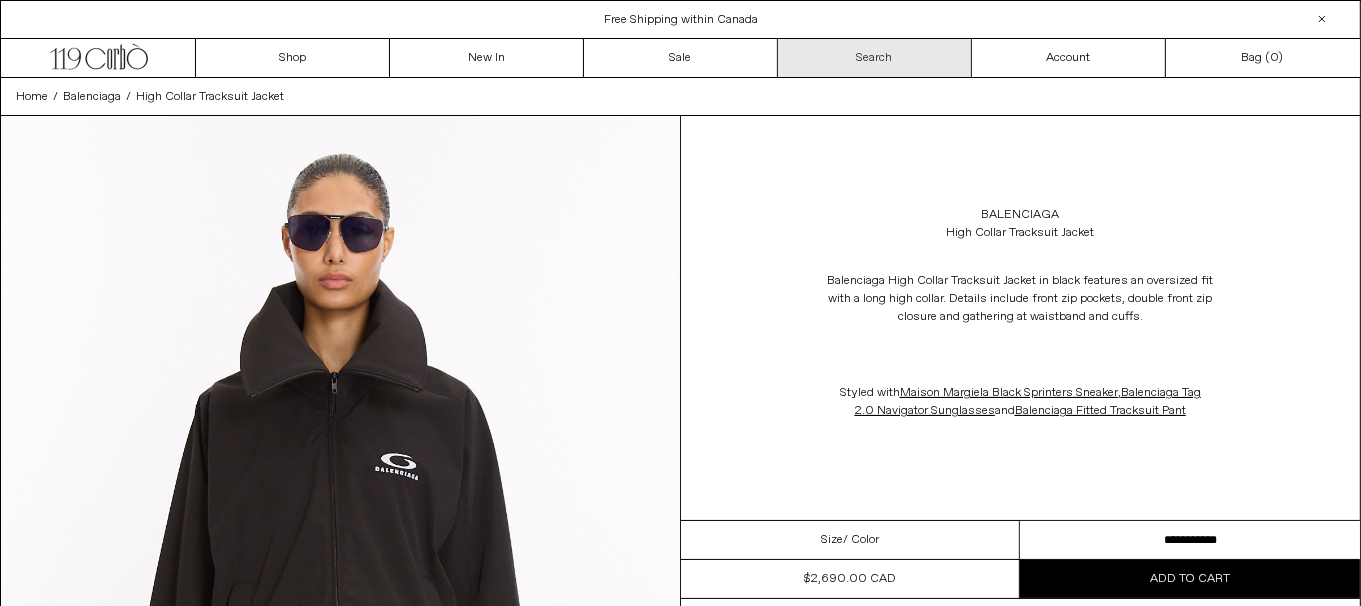 scroll, scrollTop: 0, scrollLeft: 0, axis: both 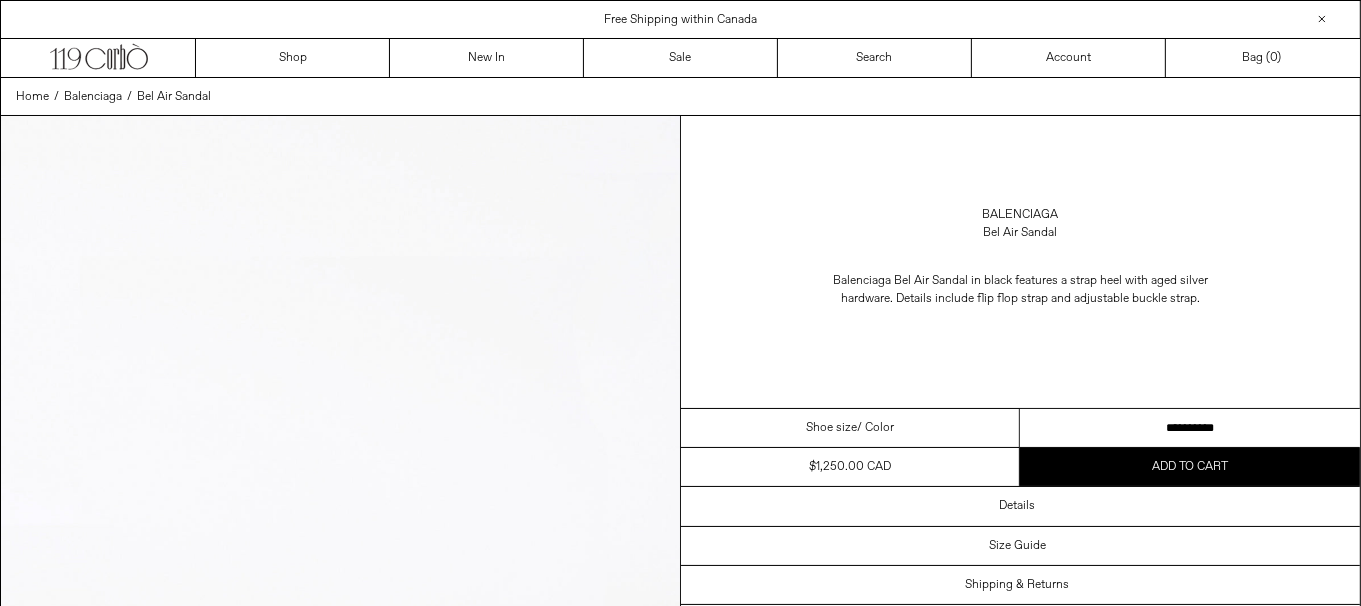 click on "**********" at bounding box center [1190, 428] 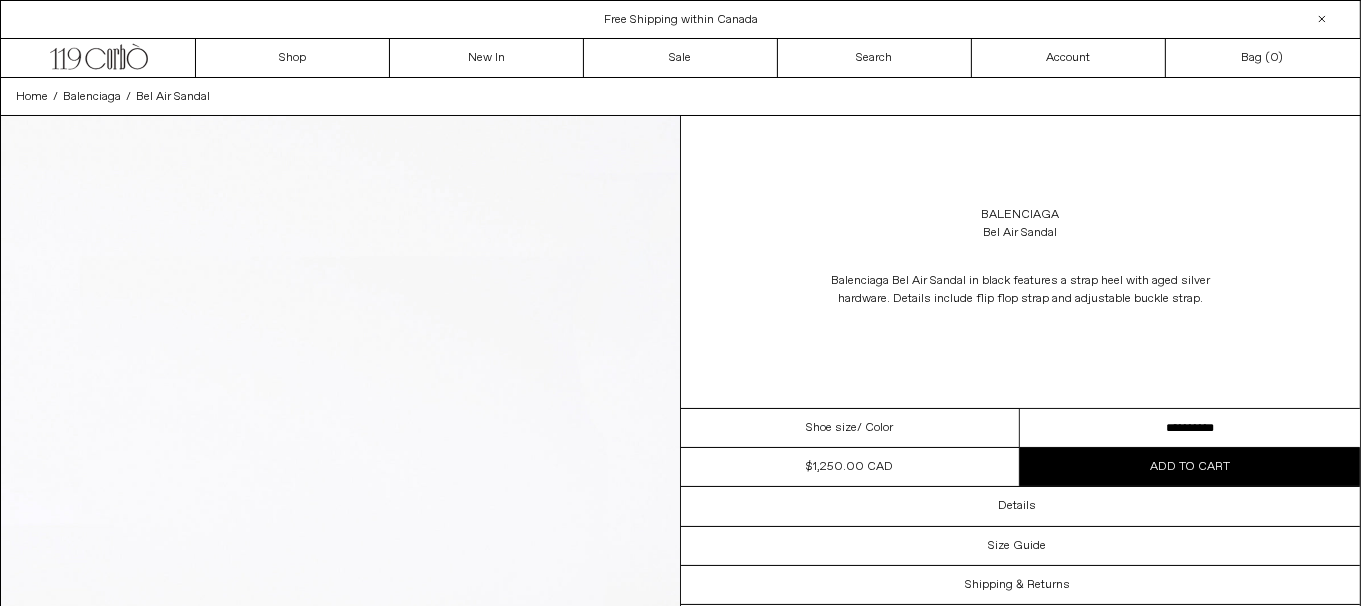 scroll, scrollTop: 0, scrollLeft: 0, axis: both 